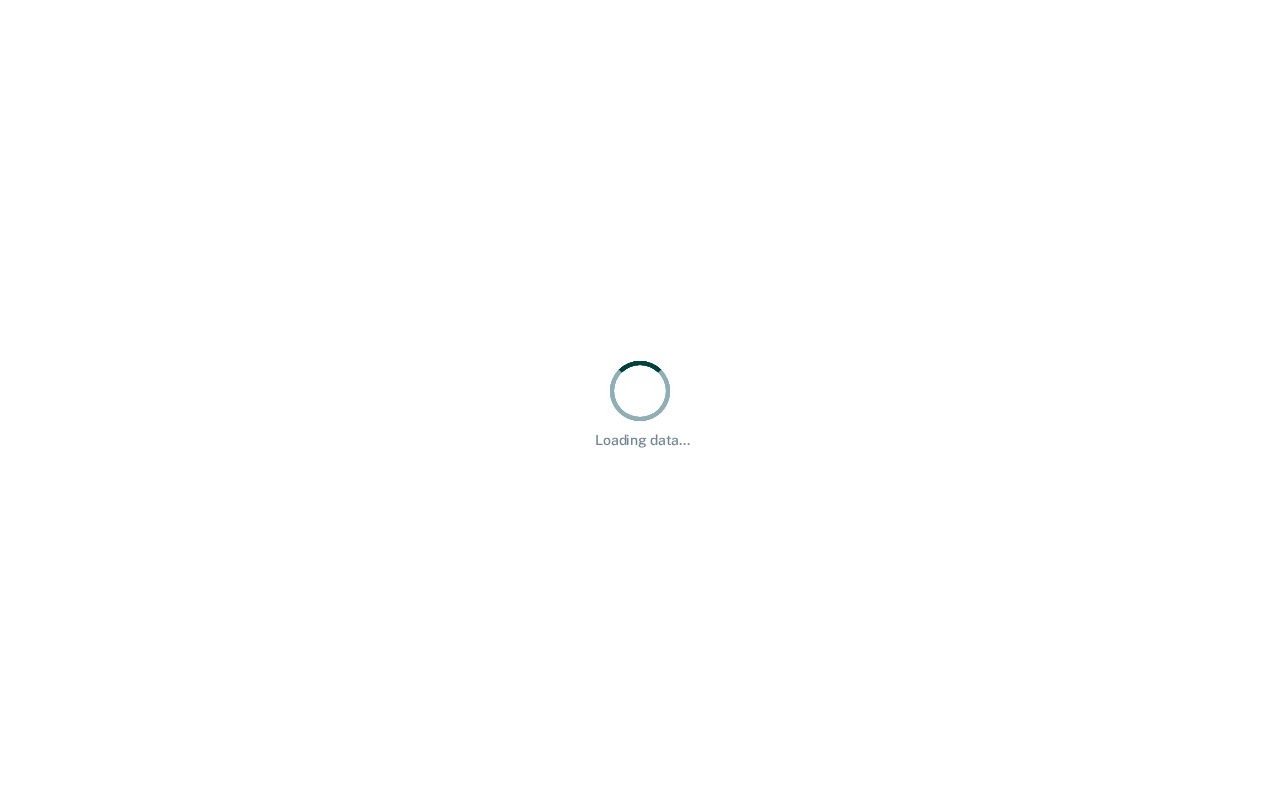 scroll, scrollTop: 0, scrollLeft: 0, axis: both 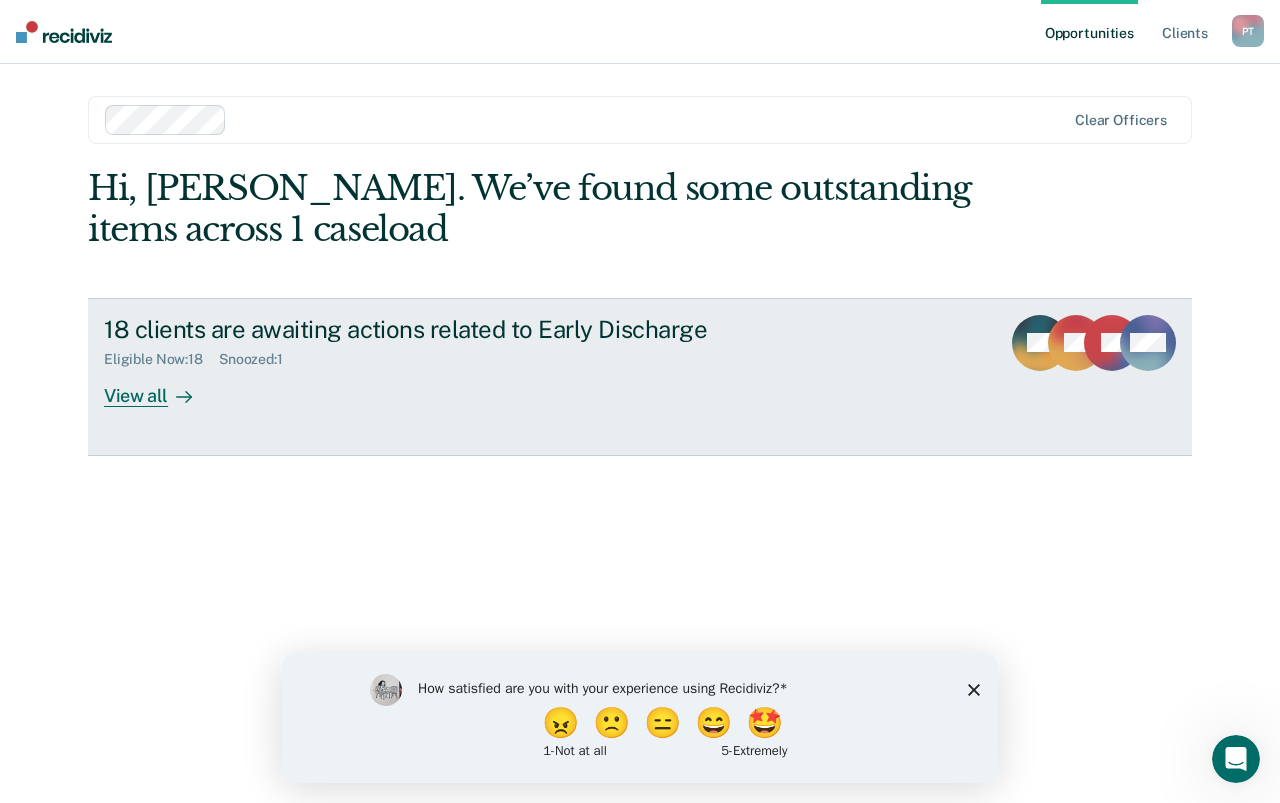 click on "View all" at bounding box center (160, 387) 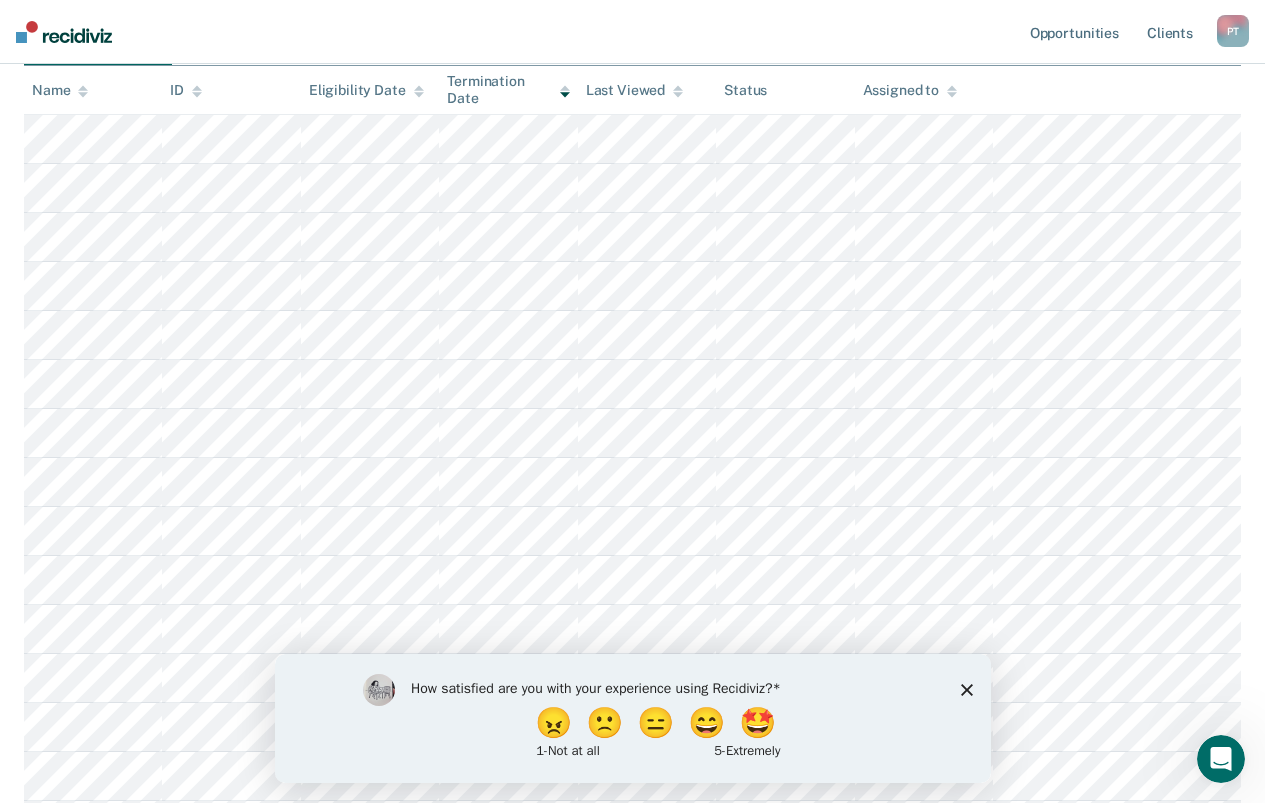 scroll, scrollTop: 300, scrollLeft: 0, axis: vertical 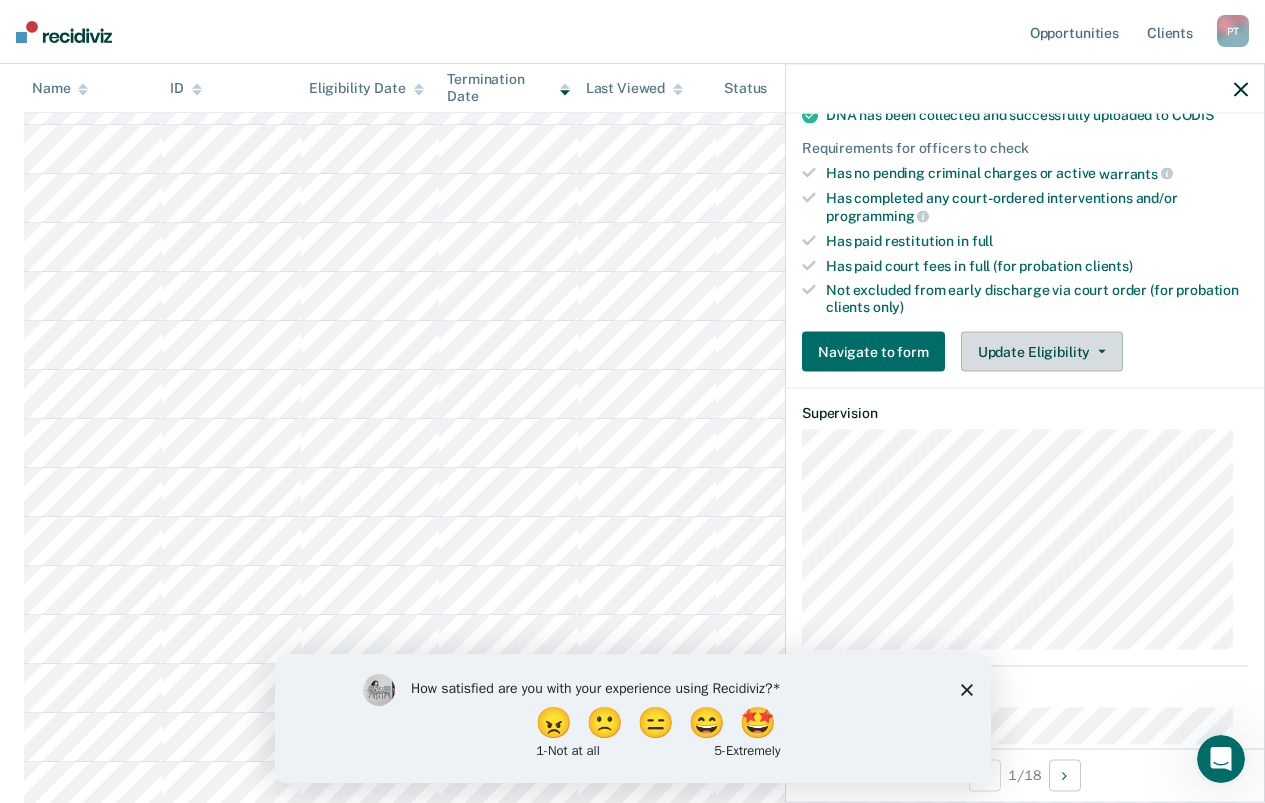 click on "Update Eligibility" at bounding box center (1042, 352) 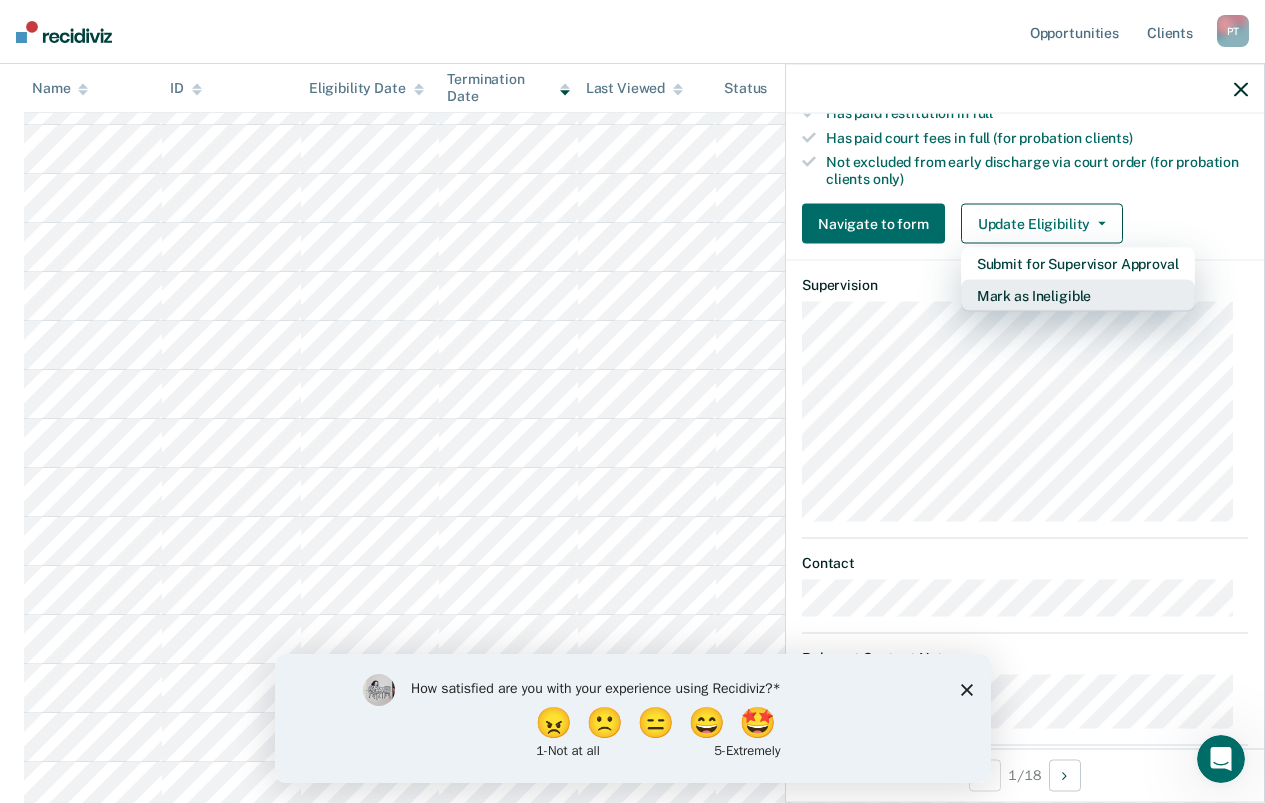 scroll, scrollTop: 663, scrollLeft: 0, axis: vertical 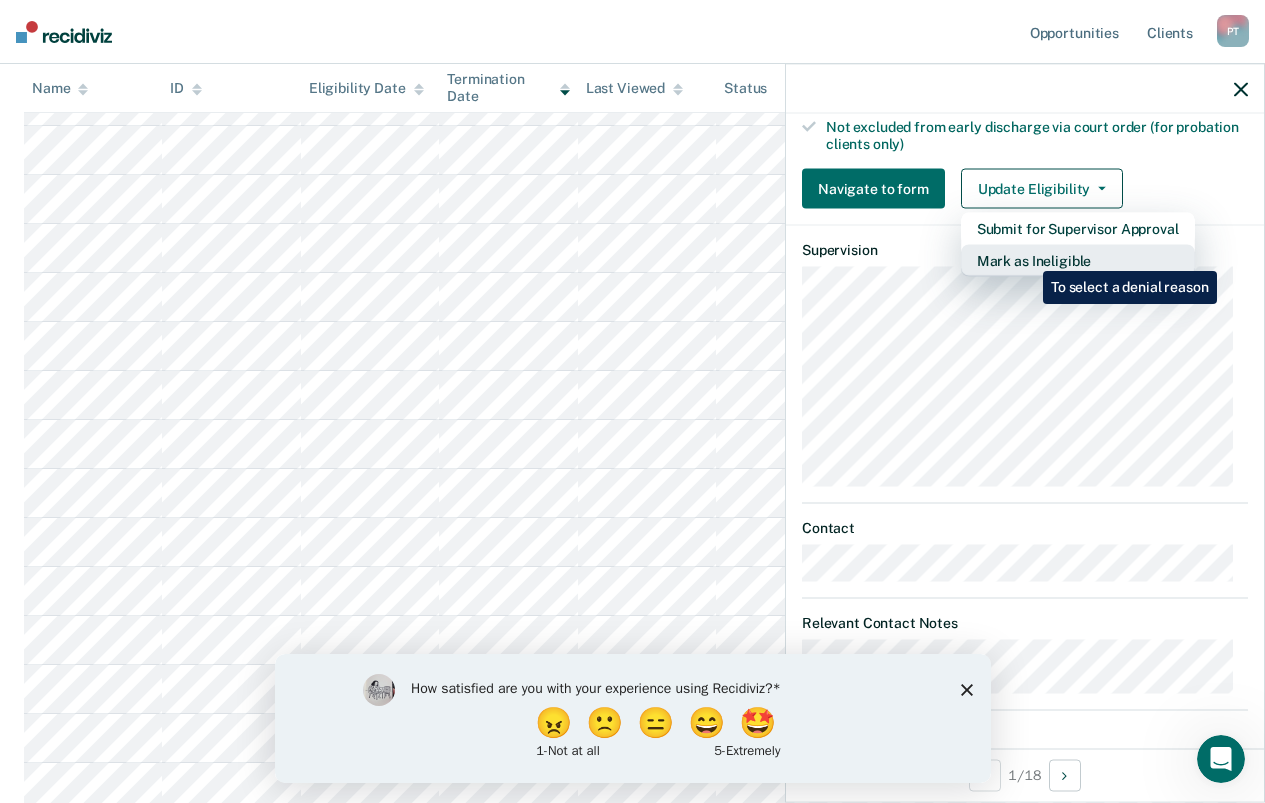 click on "Mark as Ineligible" at bounding box center [1078, 261] 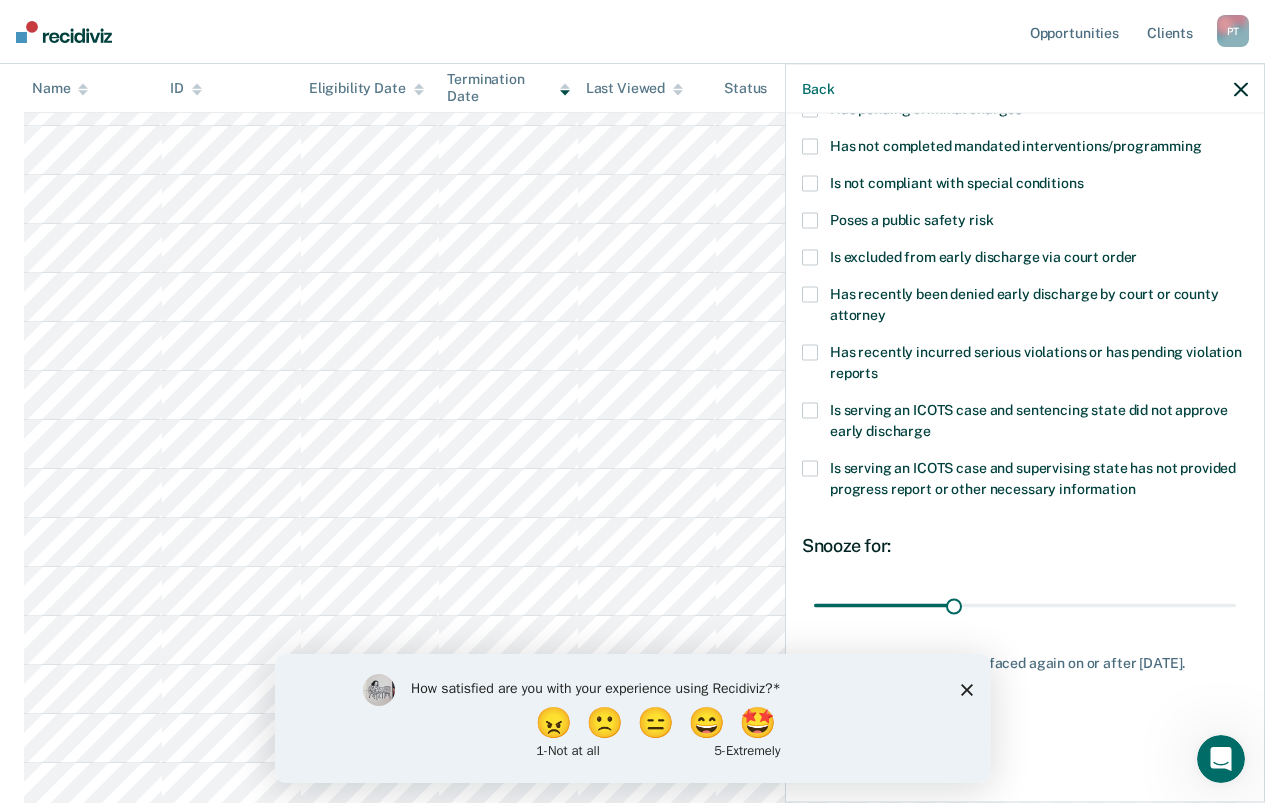 scroll, scrollTop: 217, scrollLeft: 0, axis: vertical 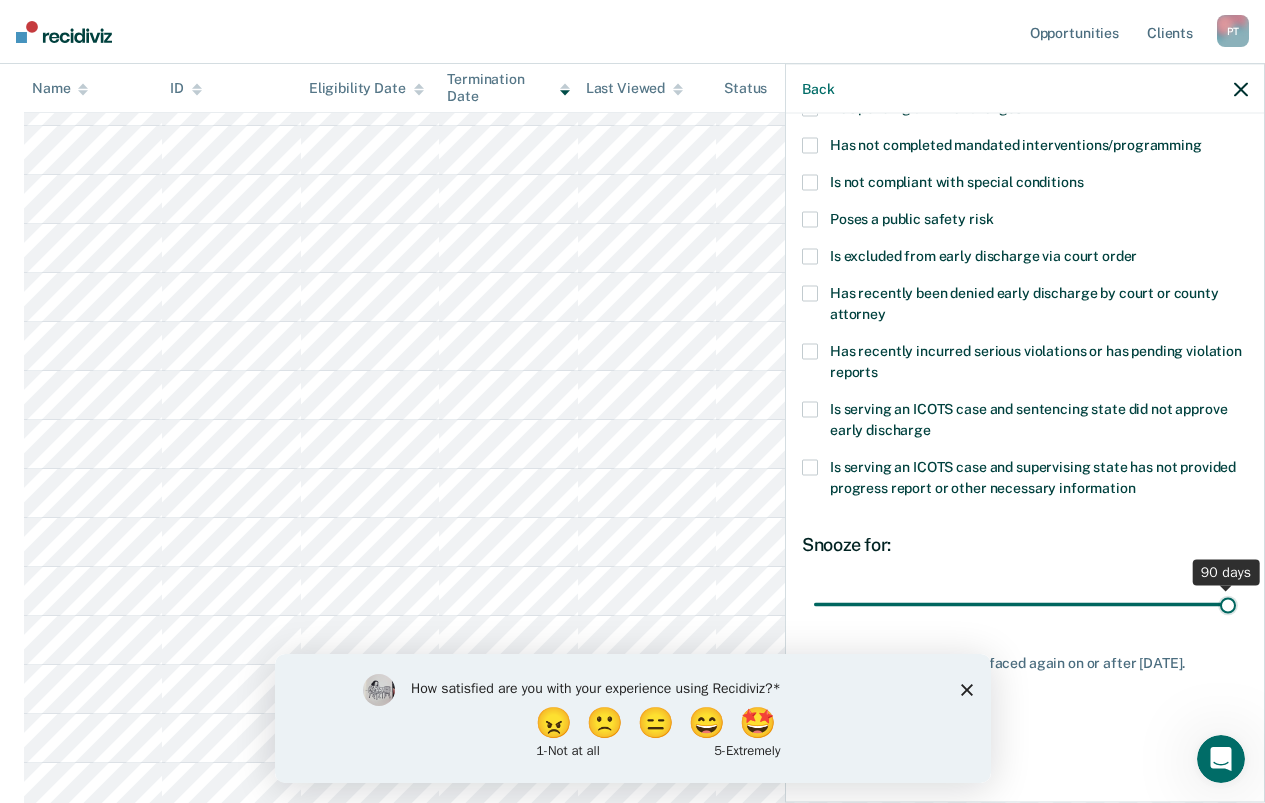 drag, startPoint x: 947, startPoint y: 584, endPoint x: 1211, endPoint y: 587, distance: 264.01706 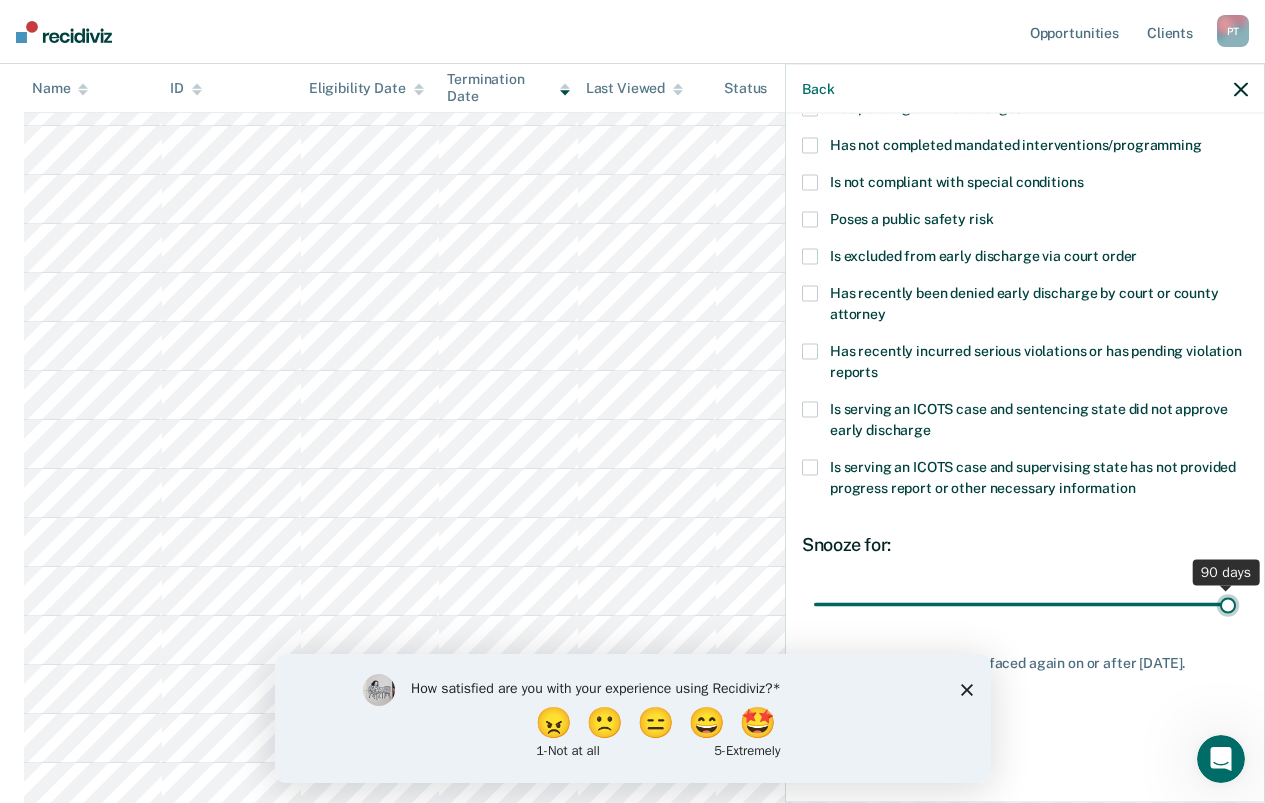 type on "90" 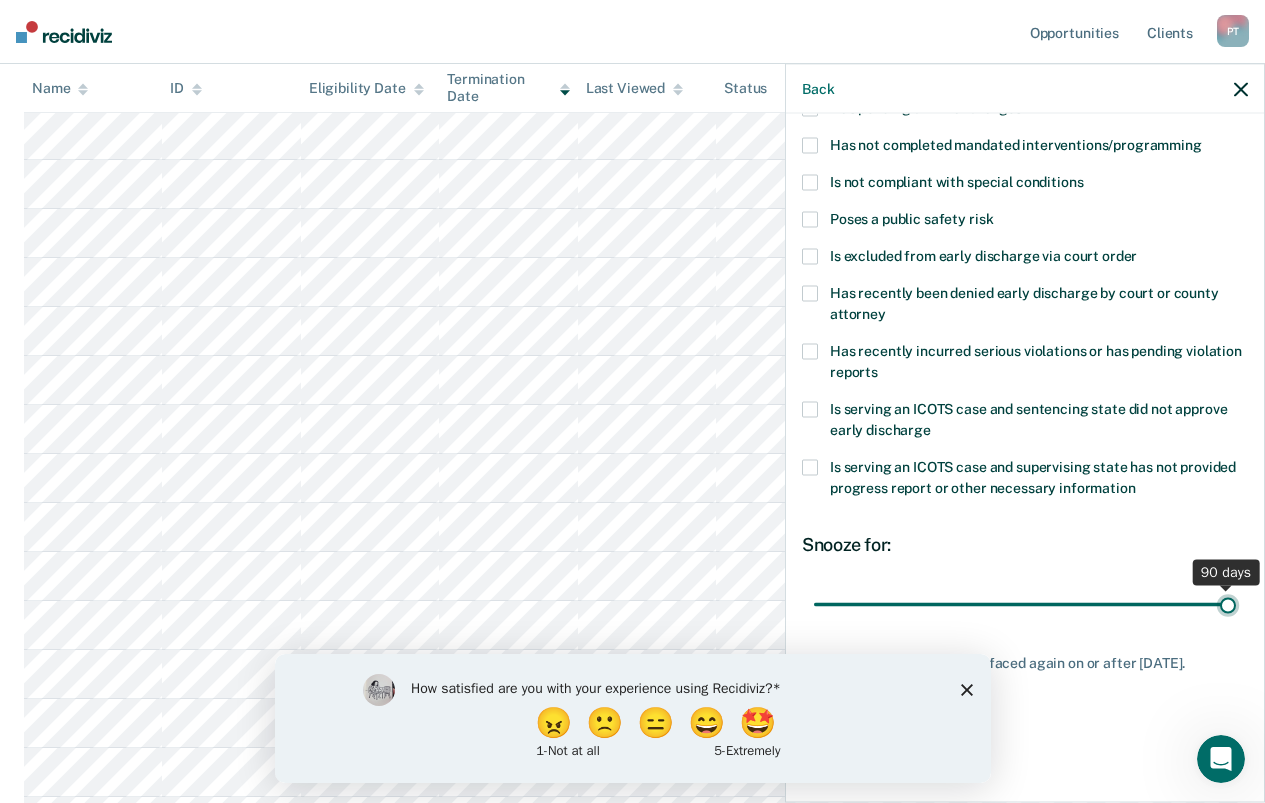 scroll, scrollTop: 499, scrollLeft: 0, axis: vertical 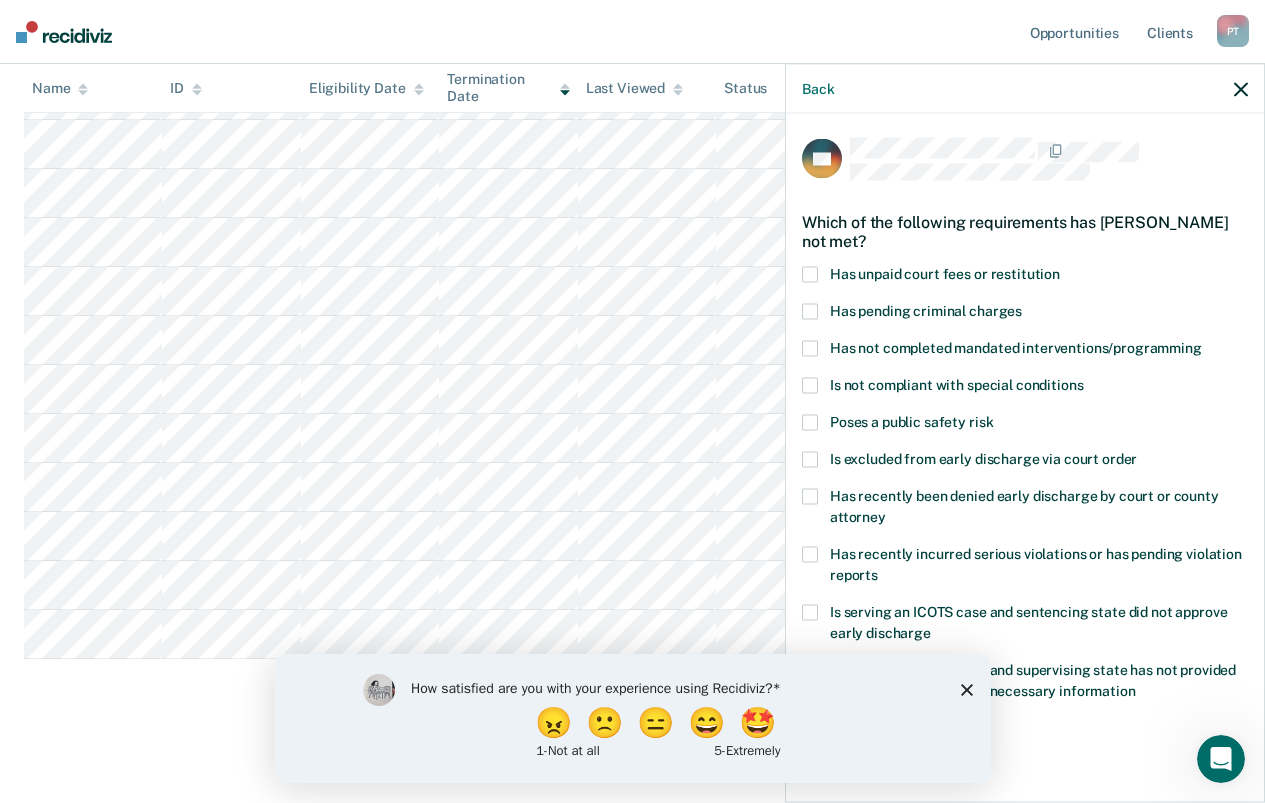click on "How satisfied are you with your experience using Recidiviz? 😠 🙁 😑 😄 🤩 1  -  Not at all 5  -  Extremely" at bounding box center (632, 717) 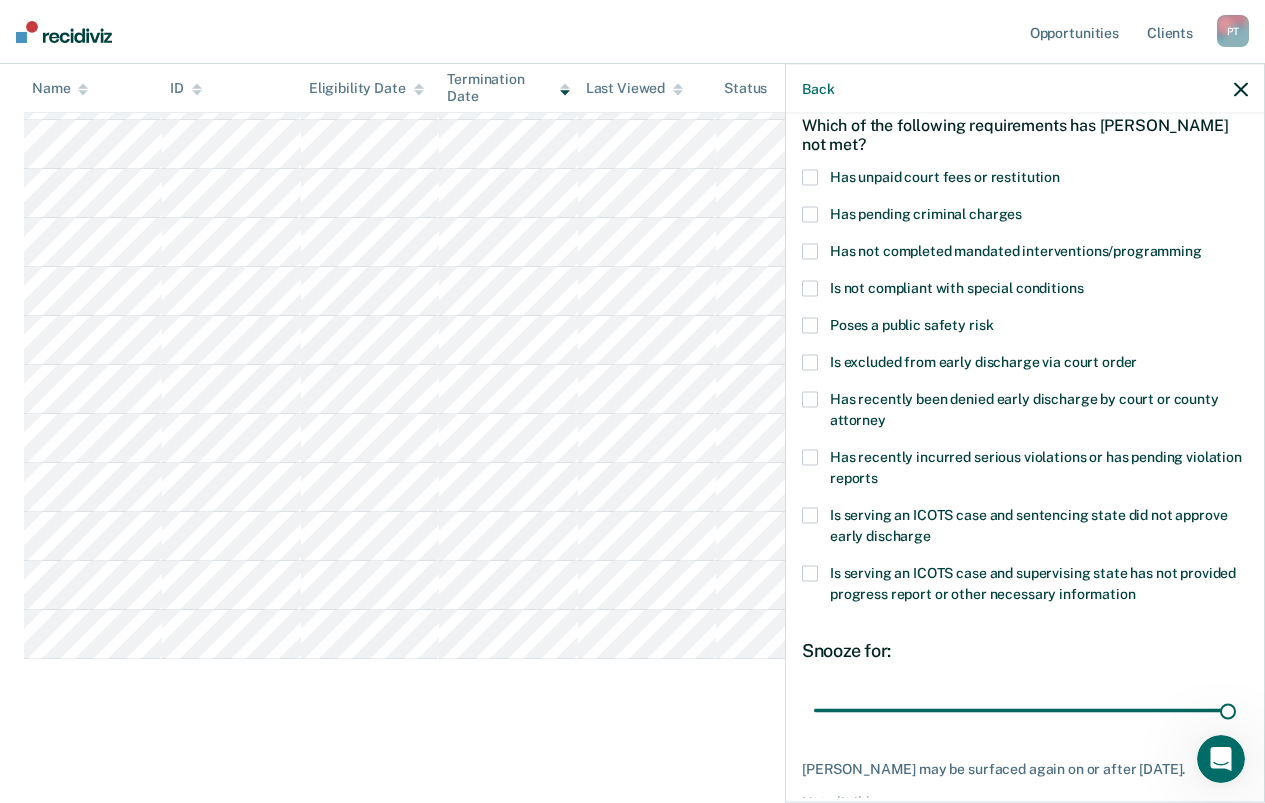 scroll, scrollTop: 217, scrollLeft: 0, axis: vertical 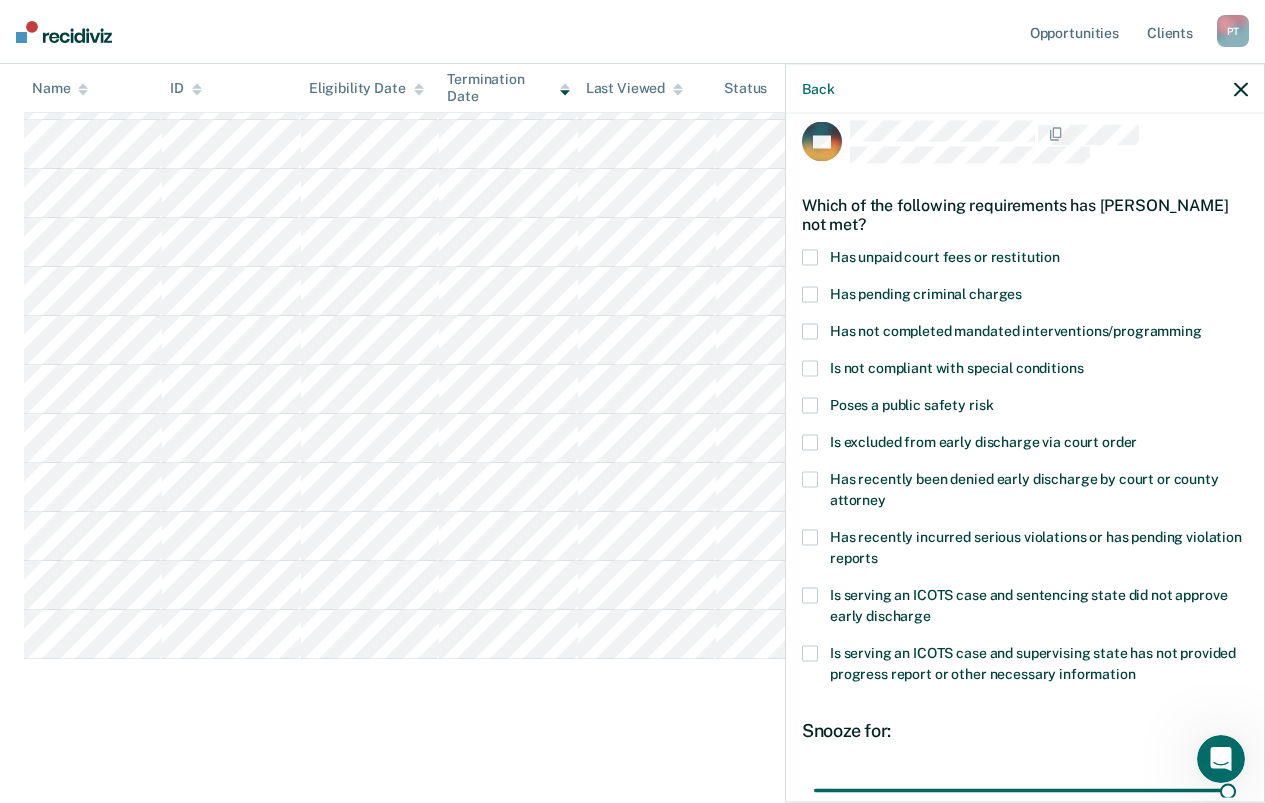 click at bounding box center (810, 596) 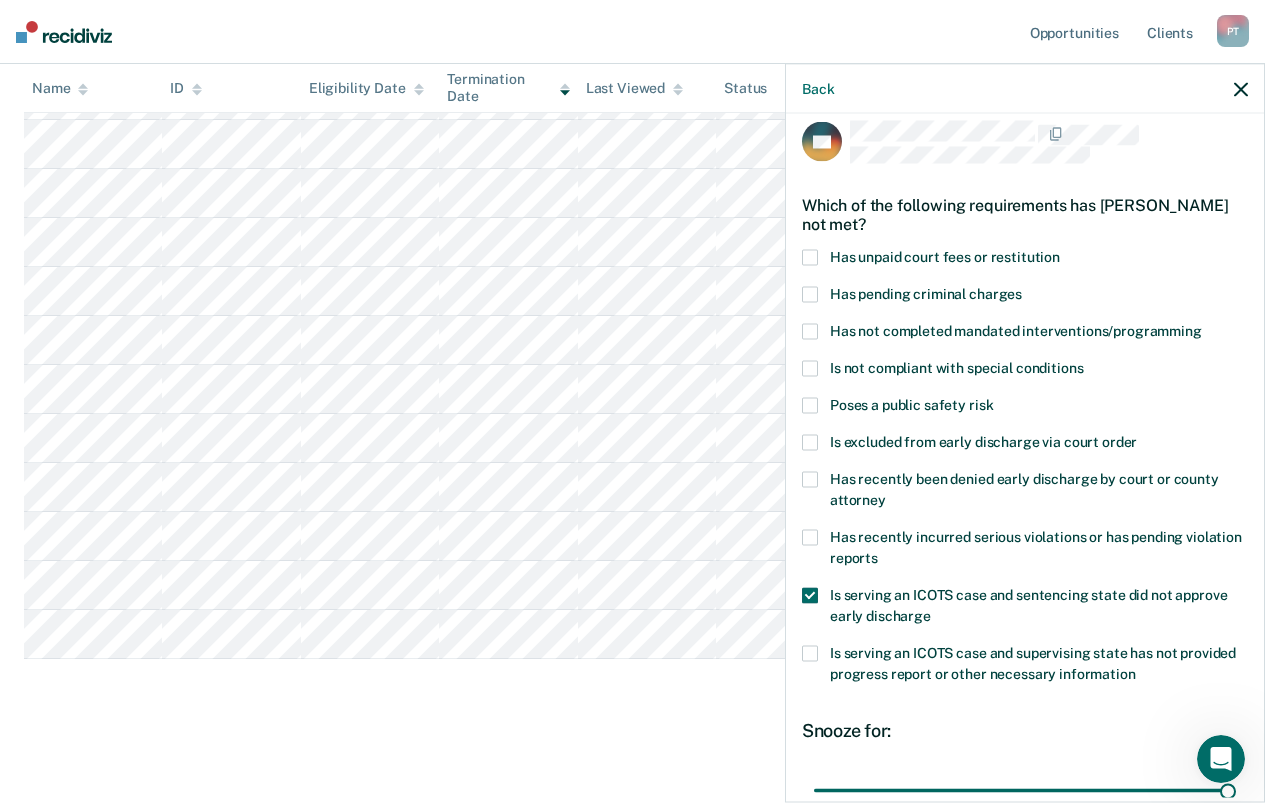 scroll, scrollTop: 217, scrollLeft: 0, axis: vertical 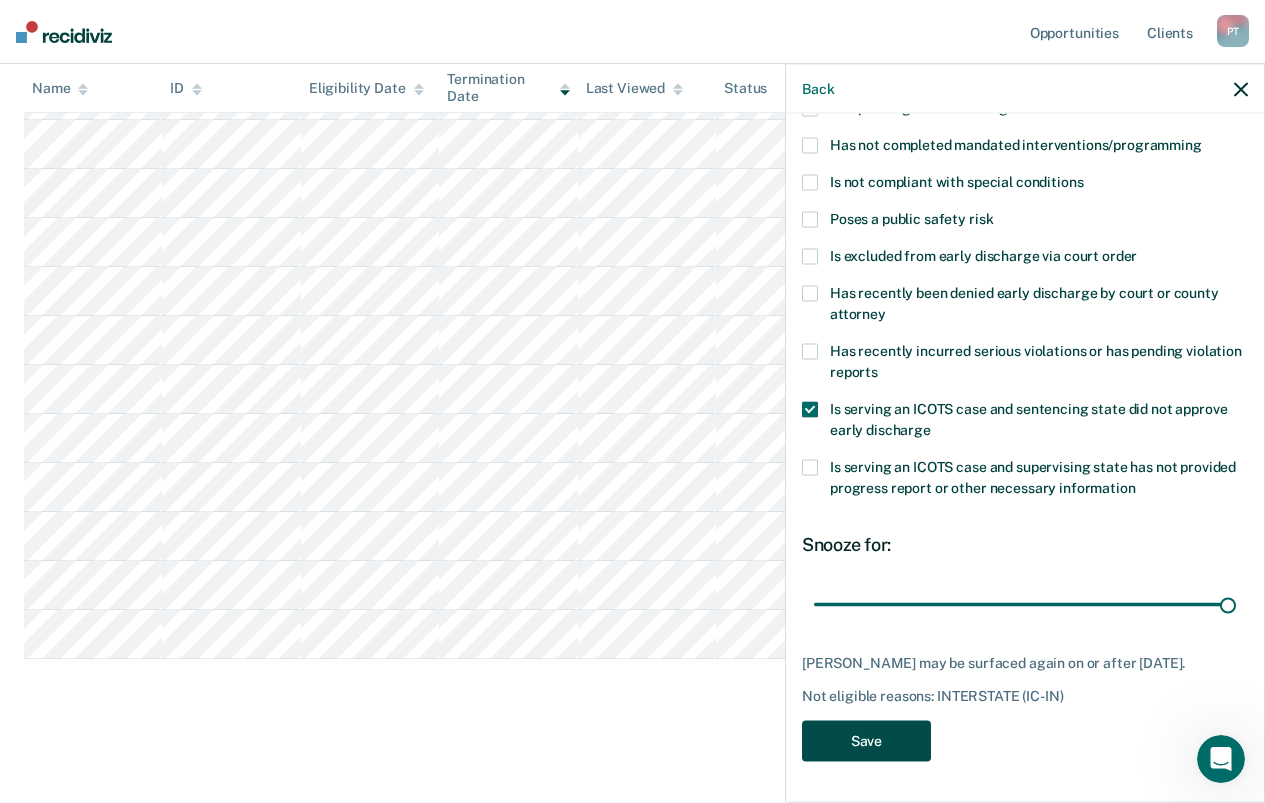 click on "Save" at bounding box center [866, 741] 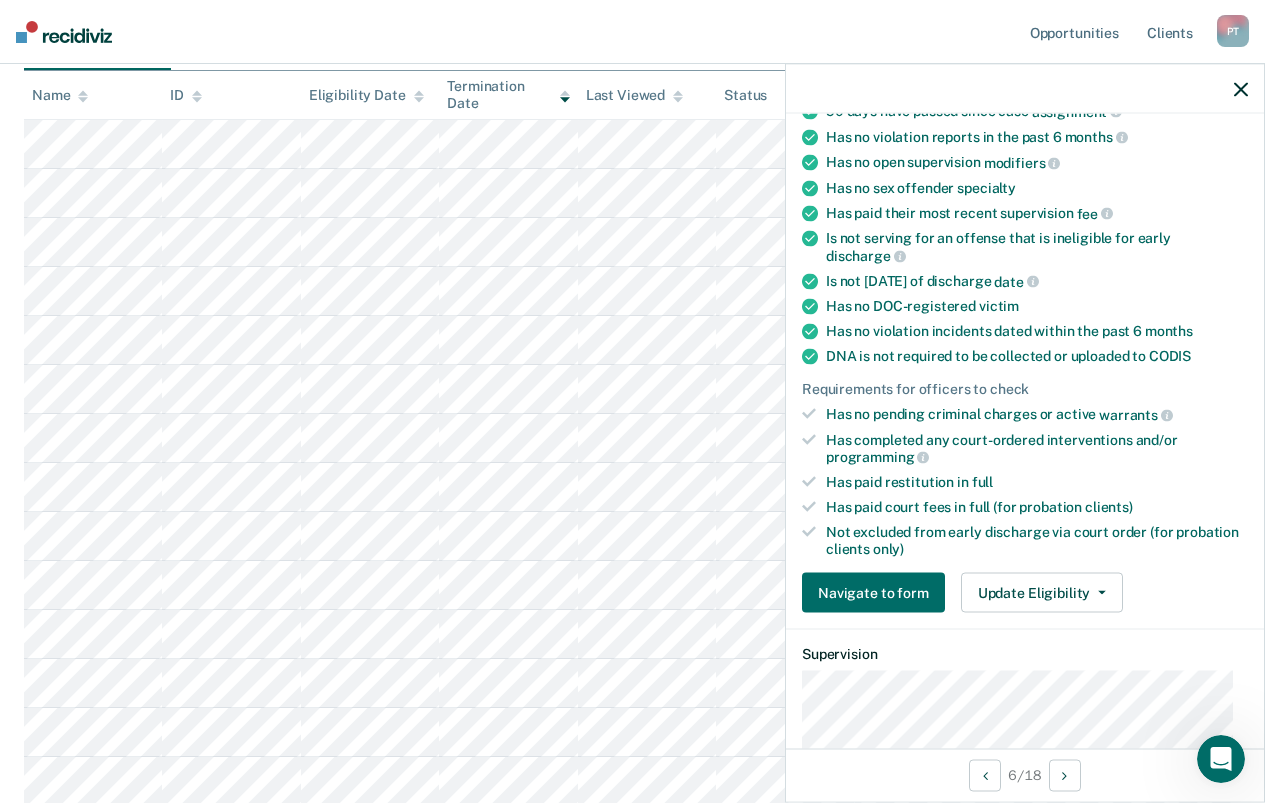 scroll, scrollTop: 176, scrollLeft: 0, axis: vertical 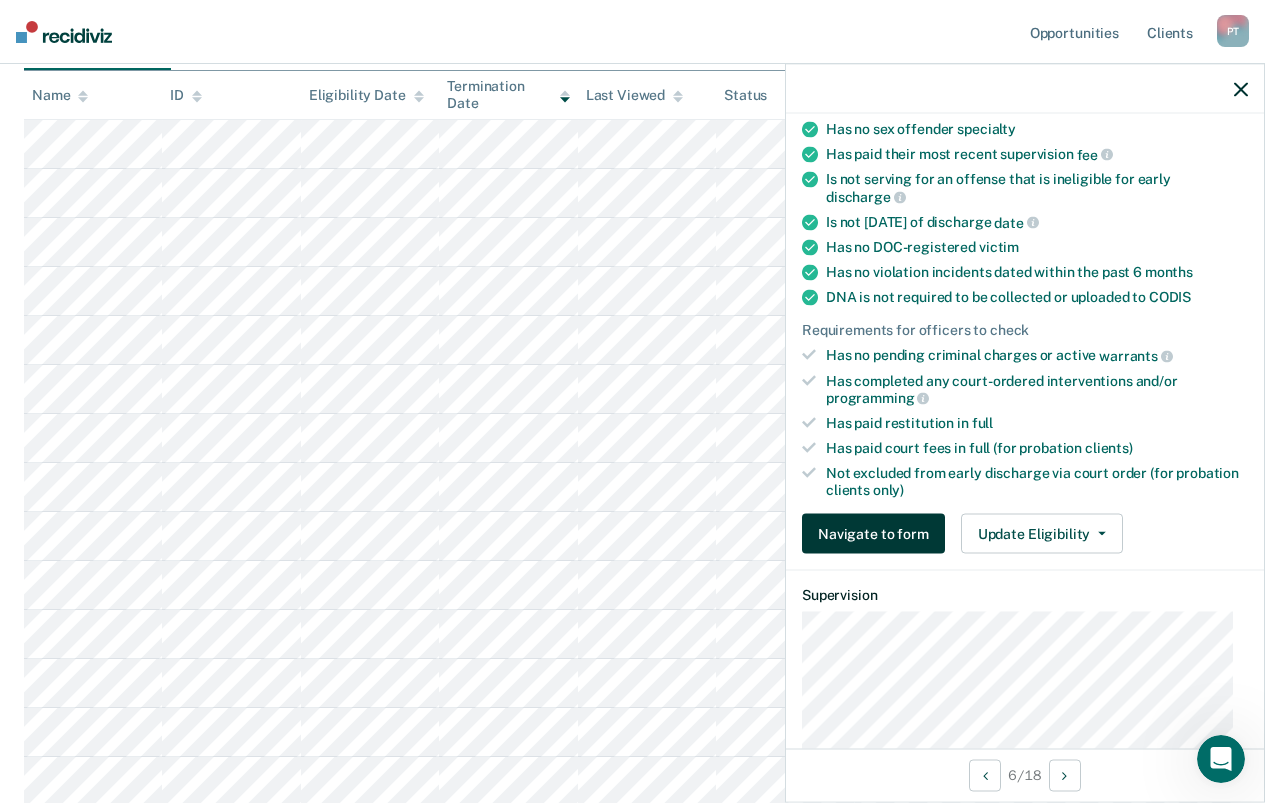 click on "Navigate to form" at bounding box center (873, 534) 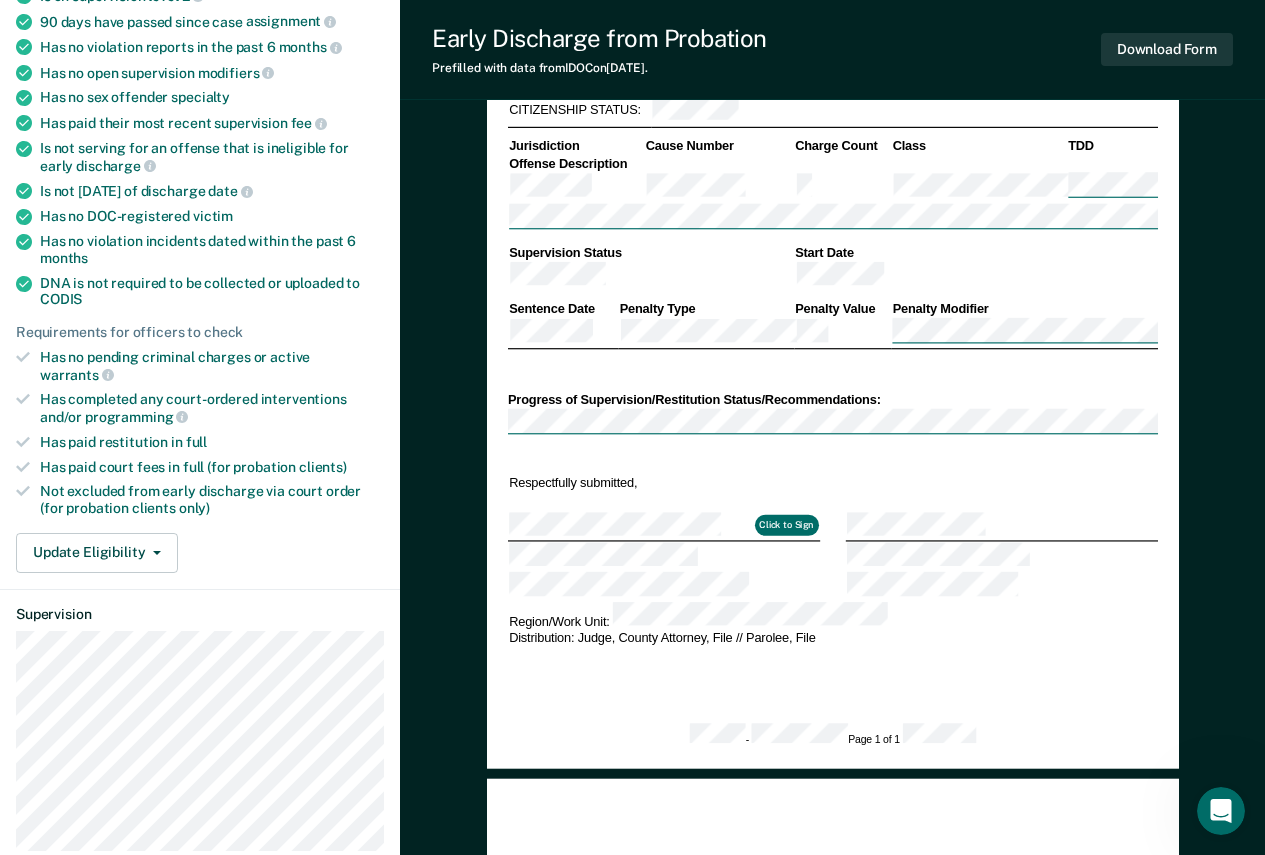 scroll, scrollTop: 300, scrollLeft: 0, axis: vertical 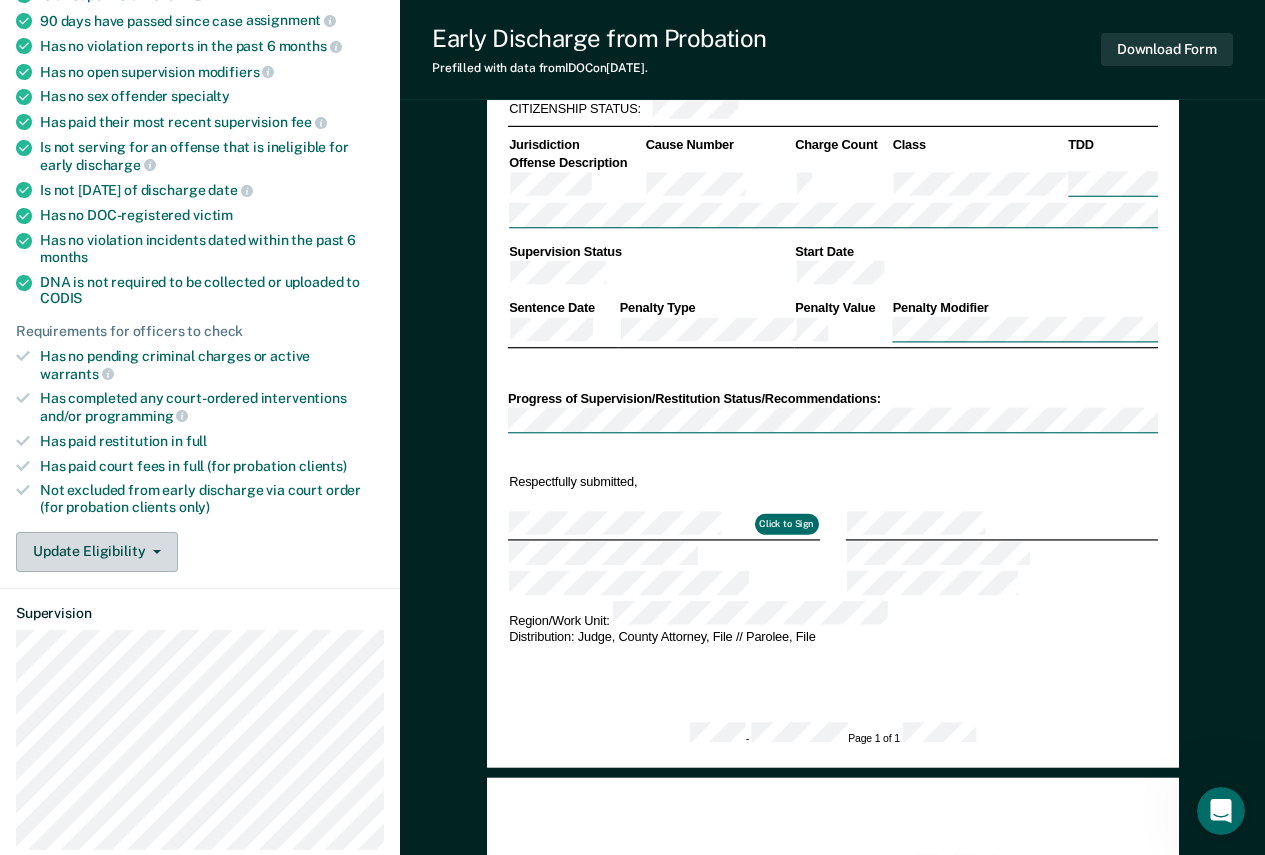 click 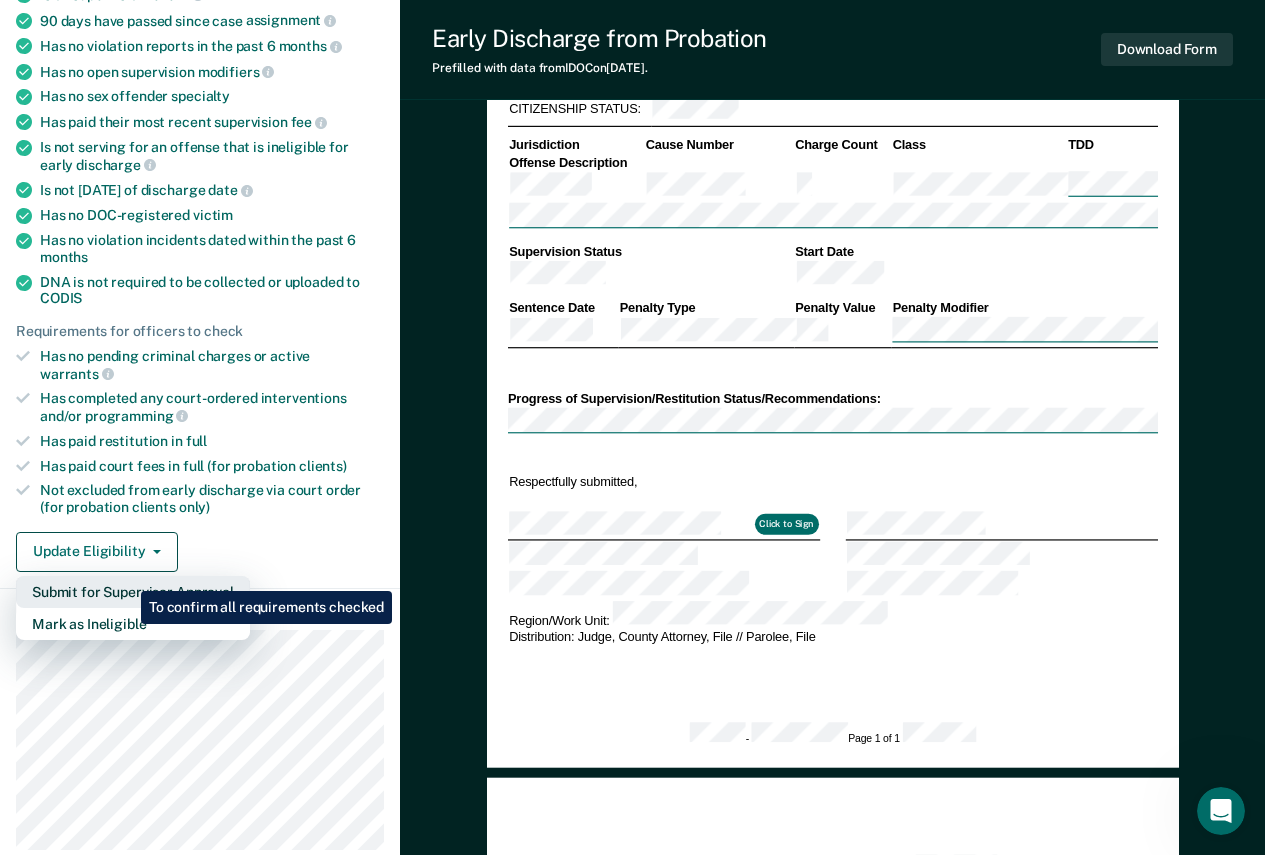 click on "Submit for Supervisor Approval" at bounding box center (133, 592) 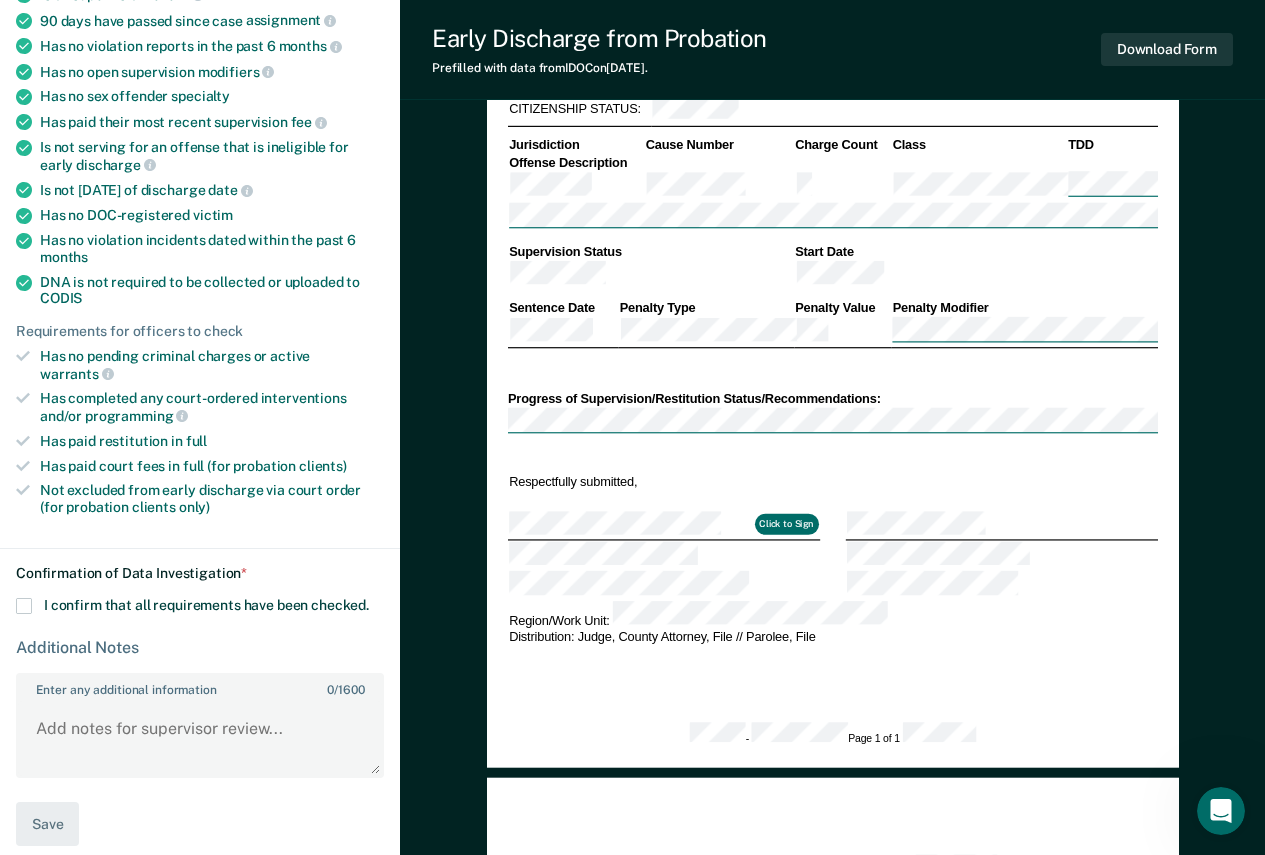 click at bounding box center [24, 606] 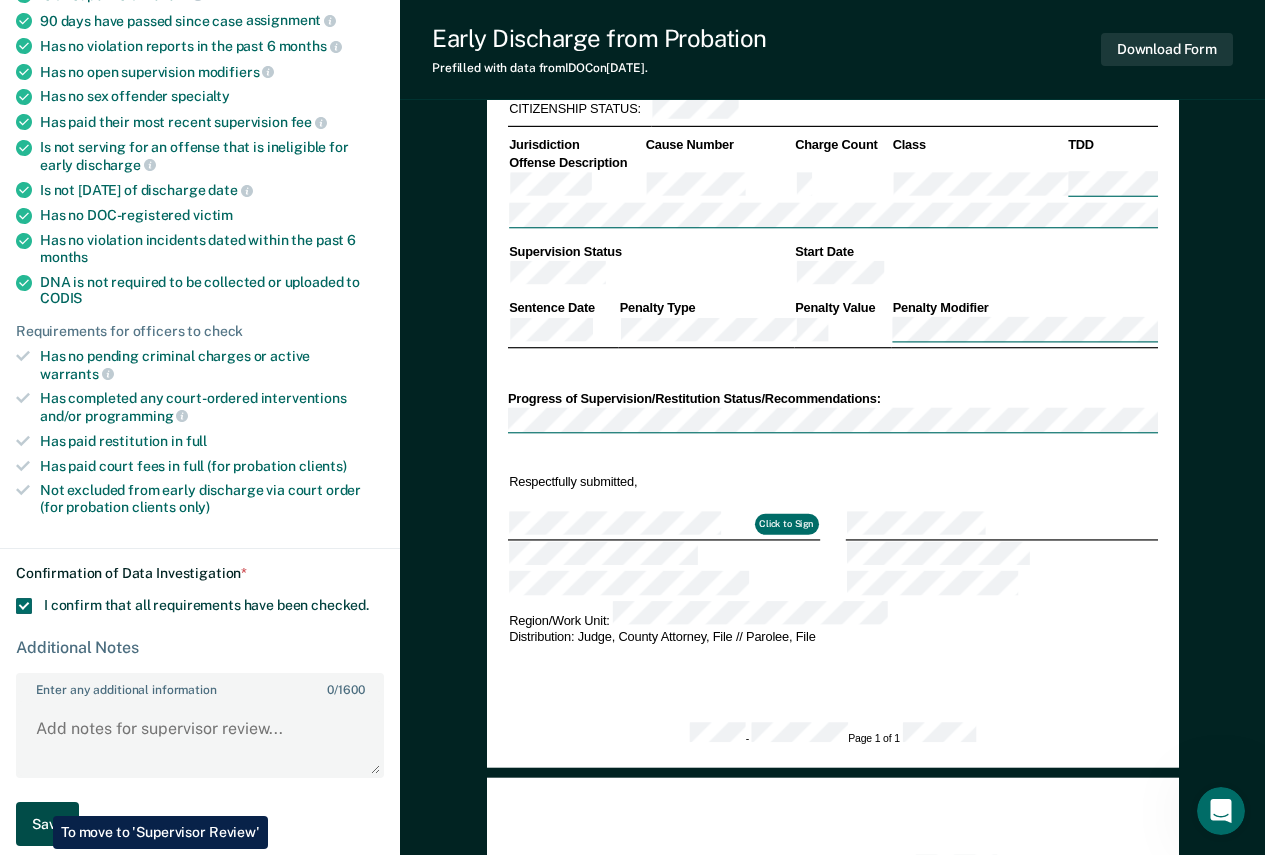 click on "Save" at bounding box center (47, 824) 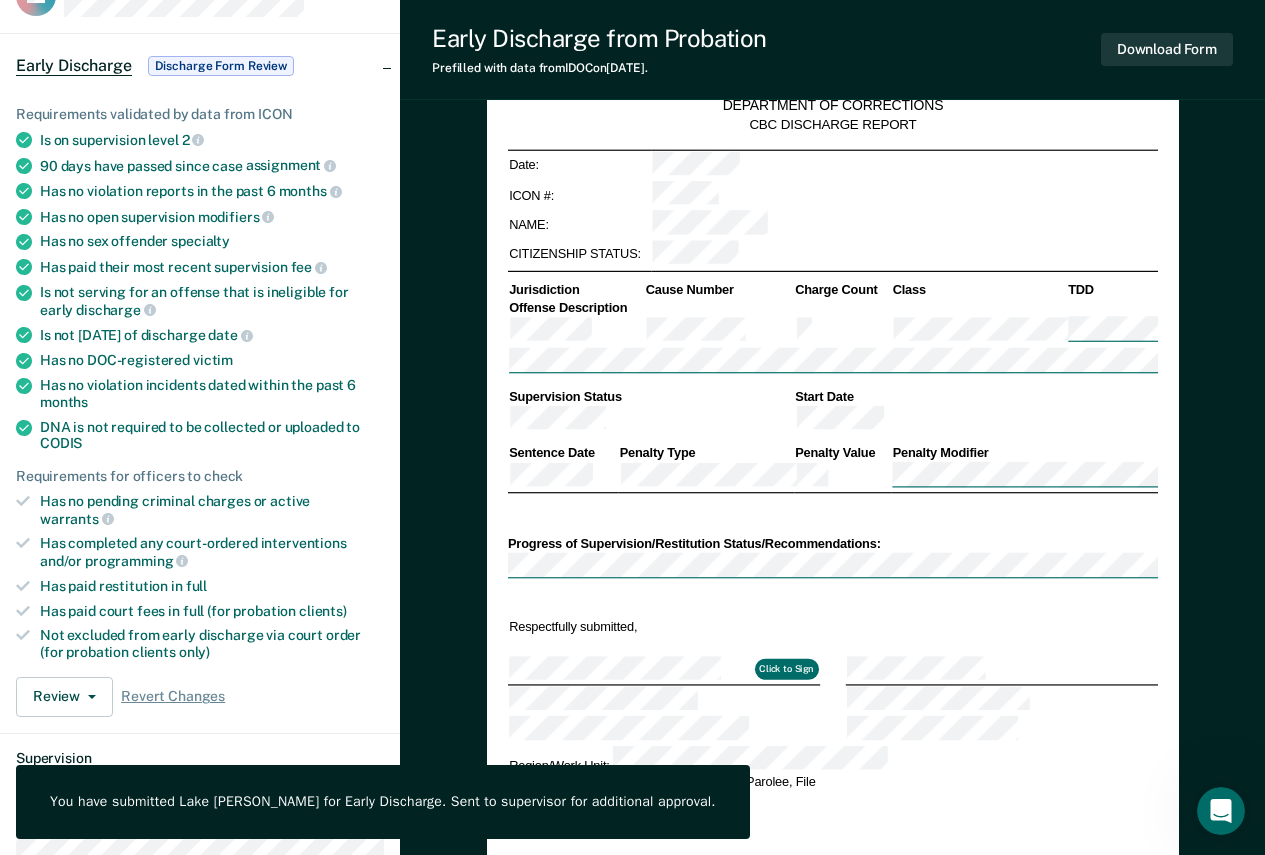 scroll, scrollTop: 0, scrollLeft: 0, axis: both 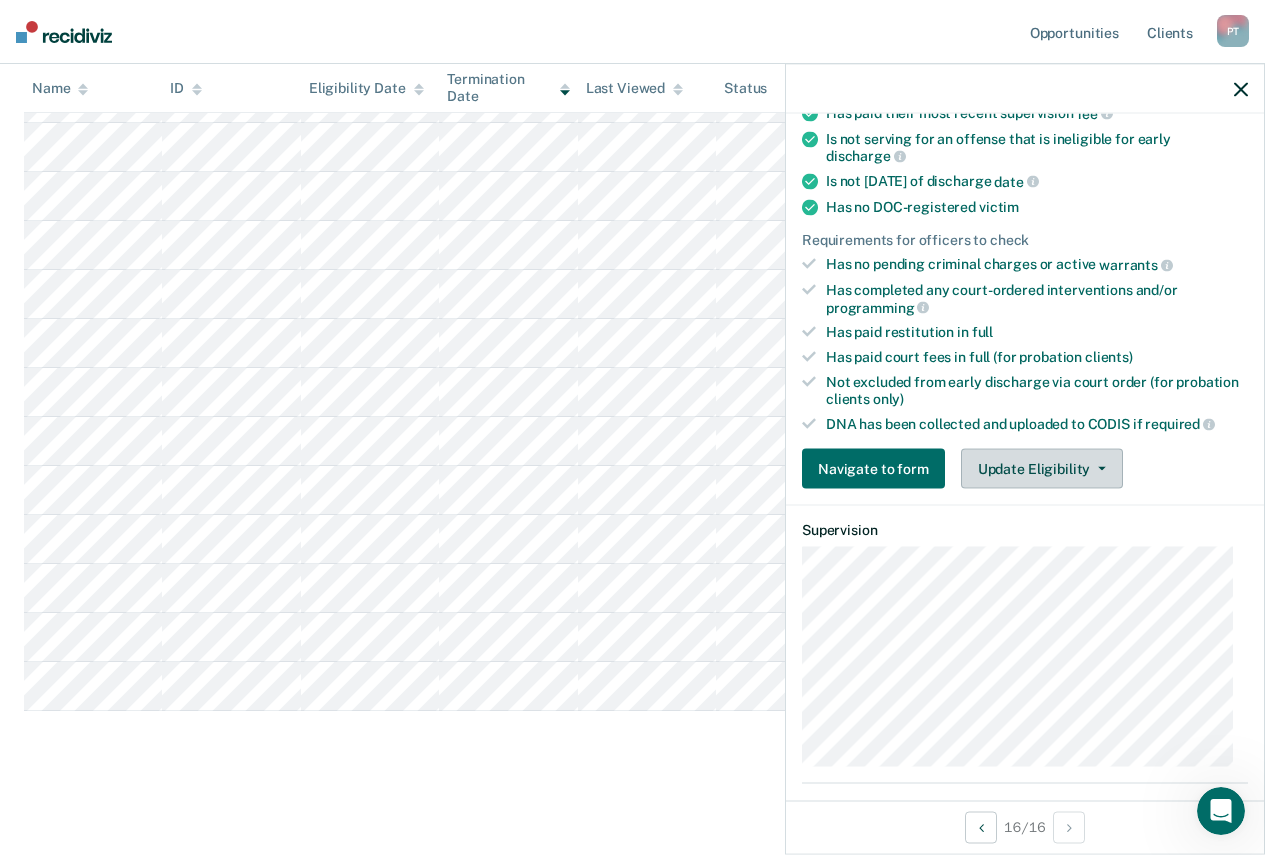click on "Update Eligibility" at bounding box center [1042, 469] 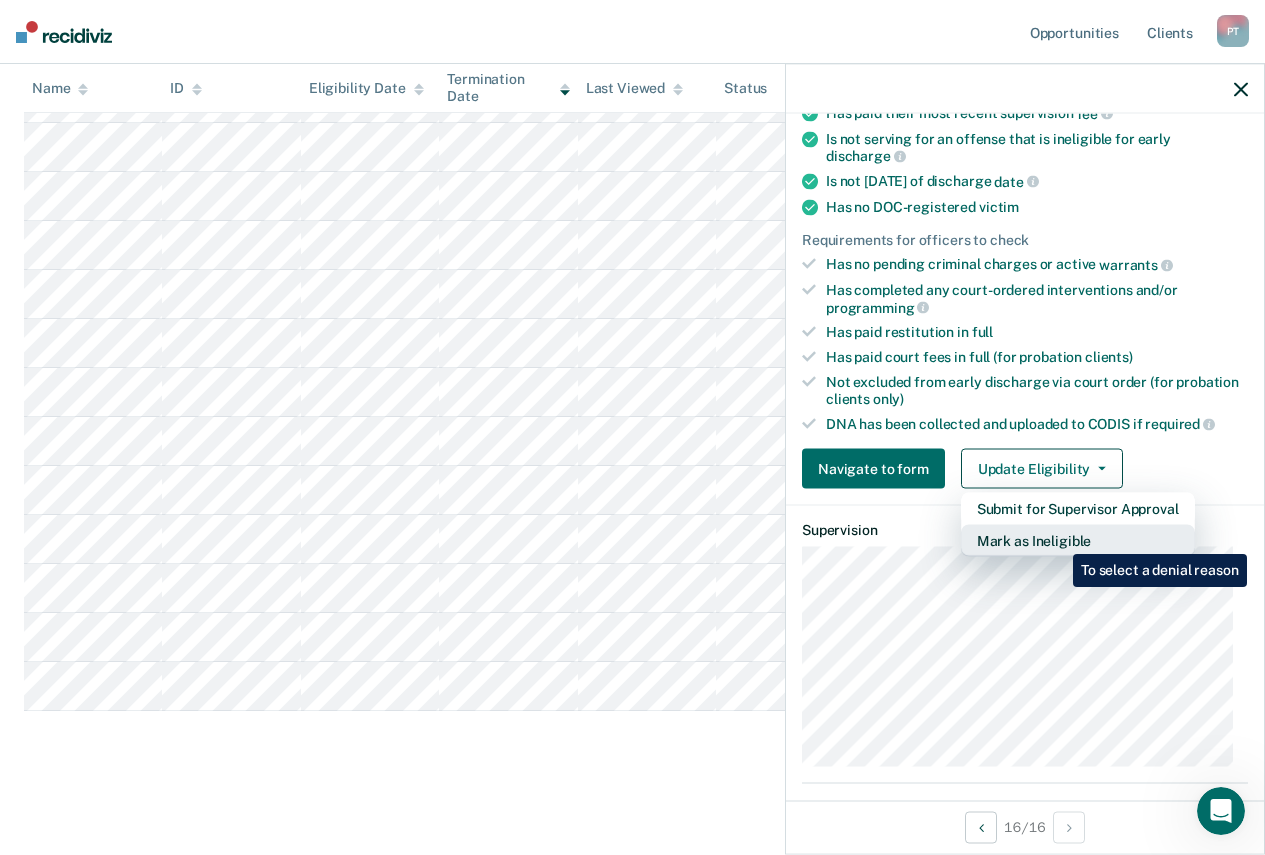 click on "Mark as Ineligible" at bounding box center (1078, 541) 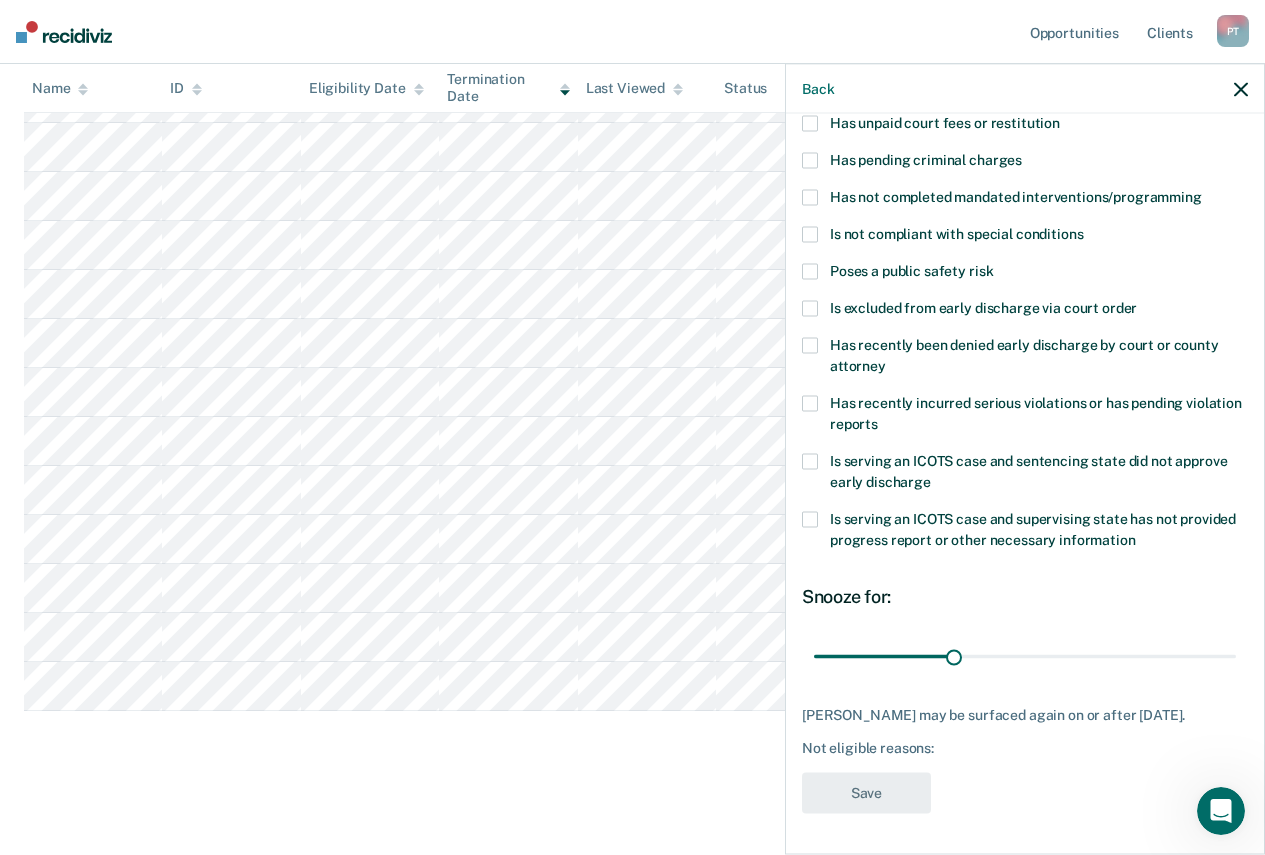 scroll, scrollTop: 148, scrollLeft: 0, axis: vertical 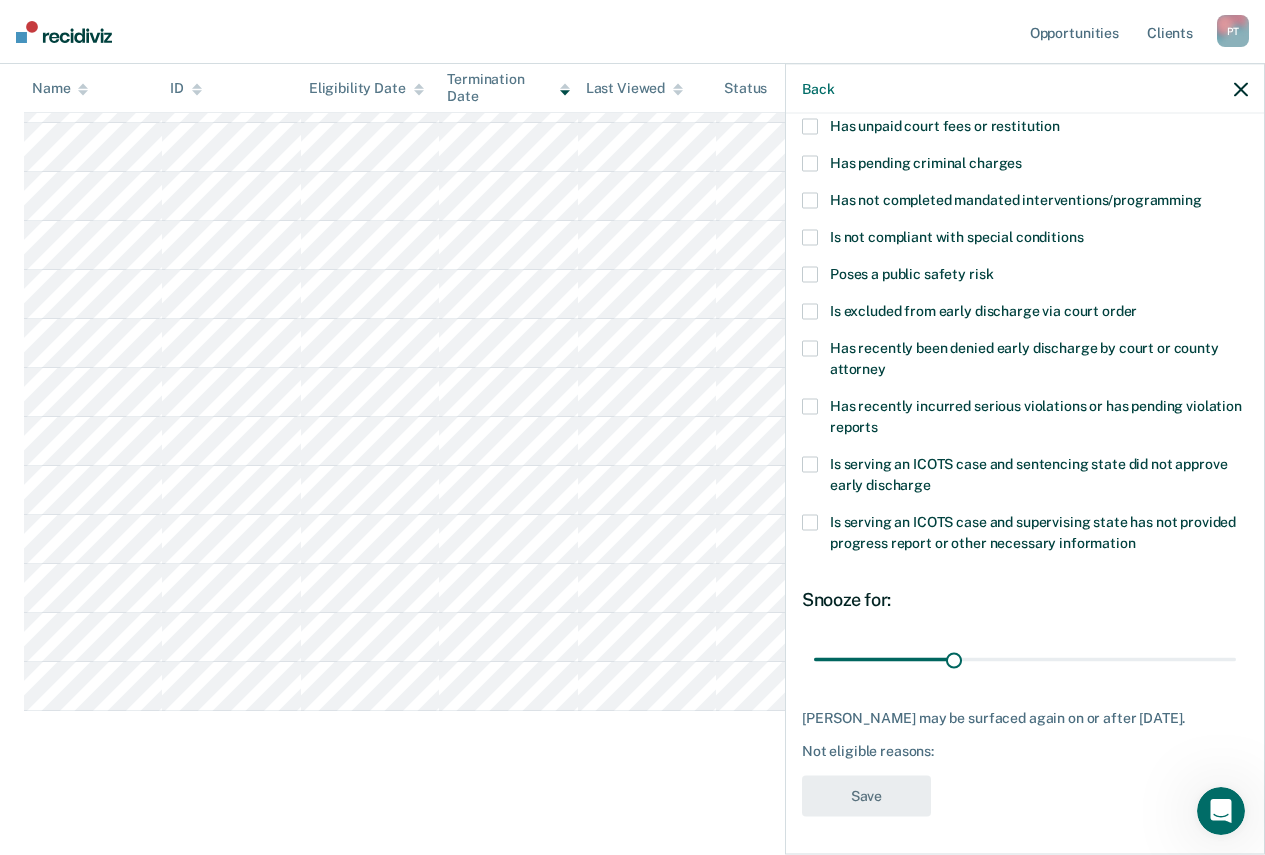 click at bounding box center [810, 465] 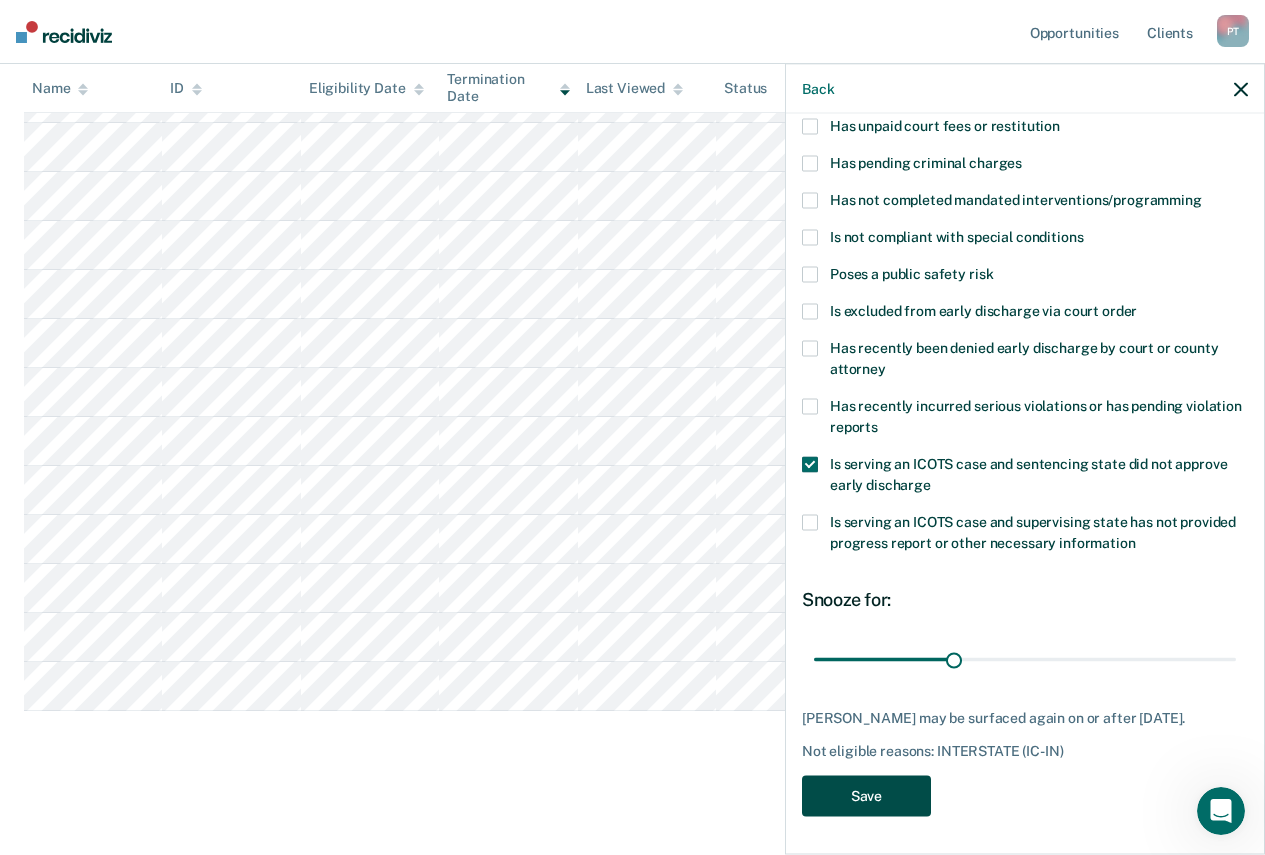 click on "Save" at bounding box center [866, 796] 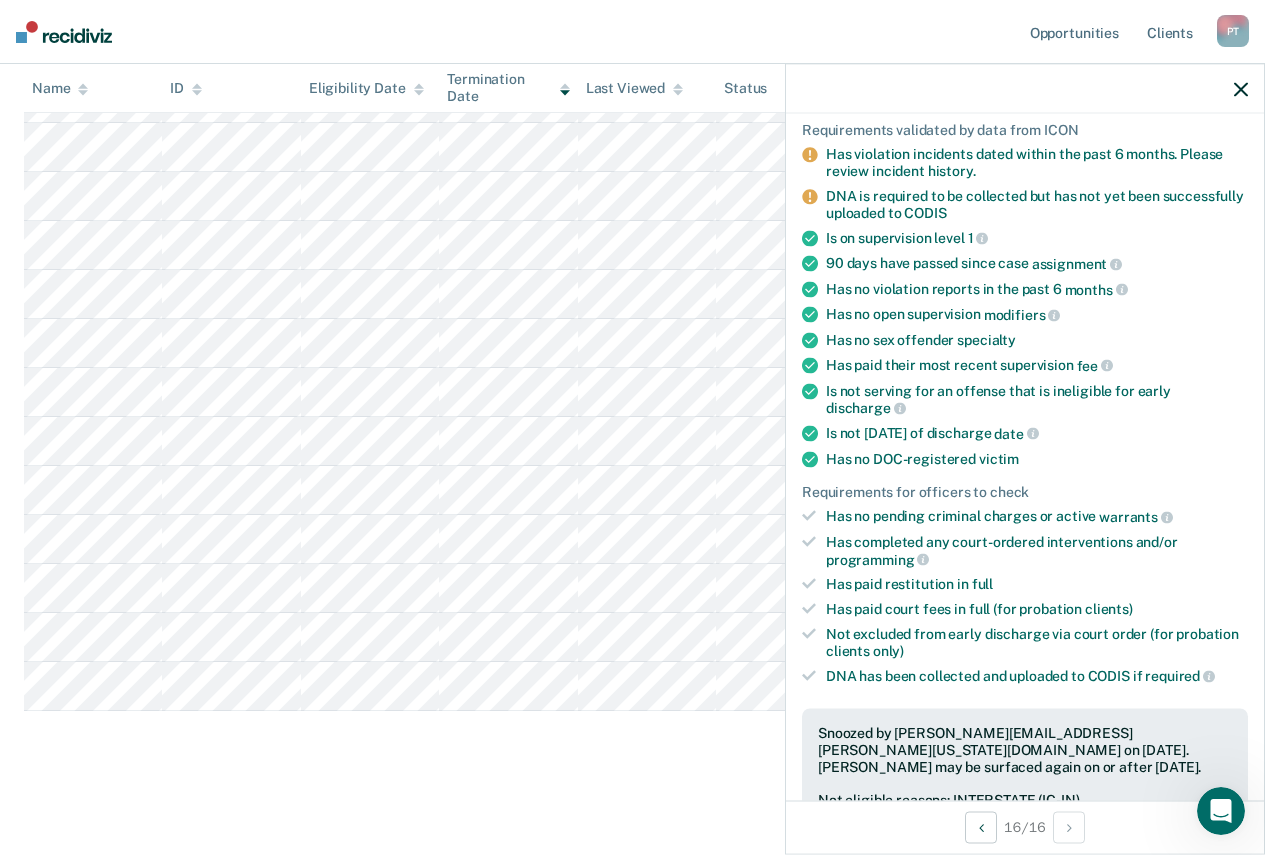 click 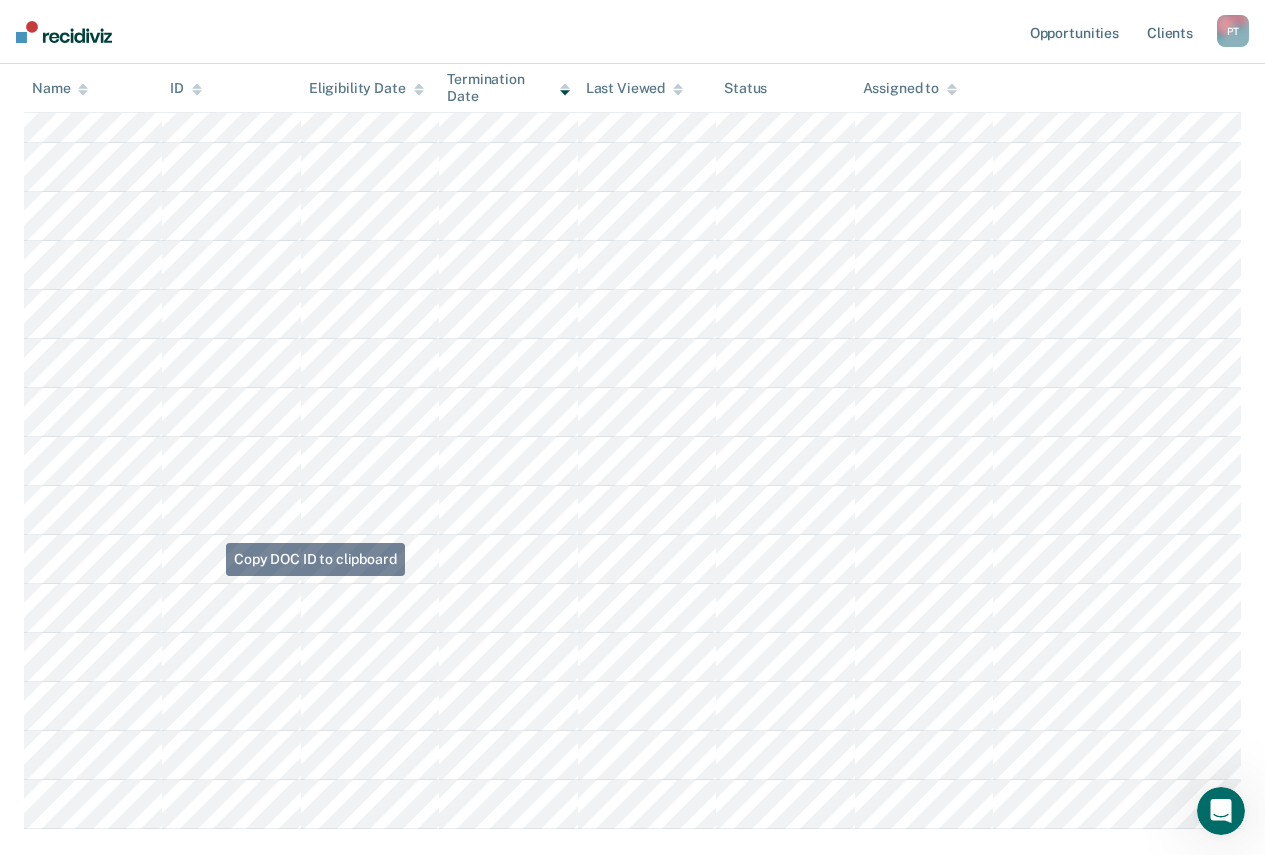 scroll, scrollTop: 100, scrollLeft: 0, axis: vertical 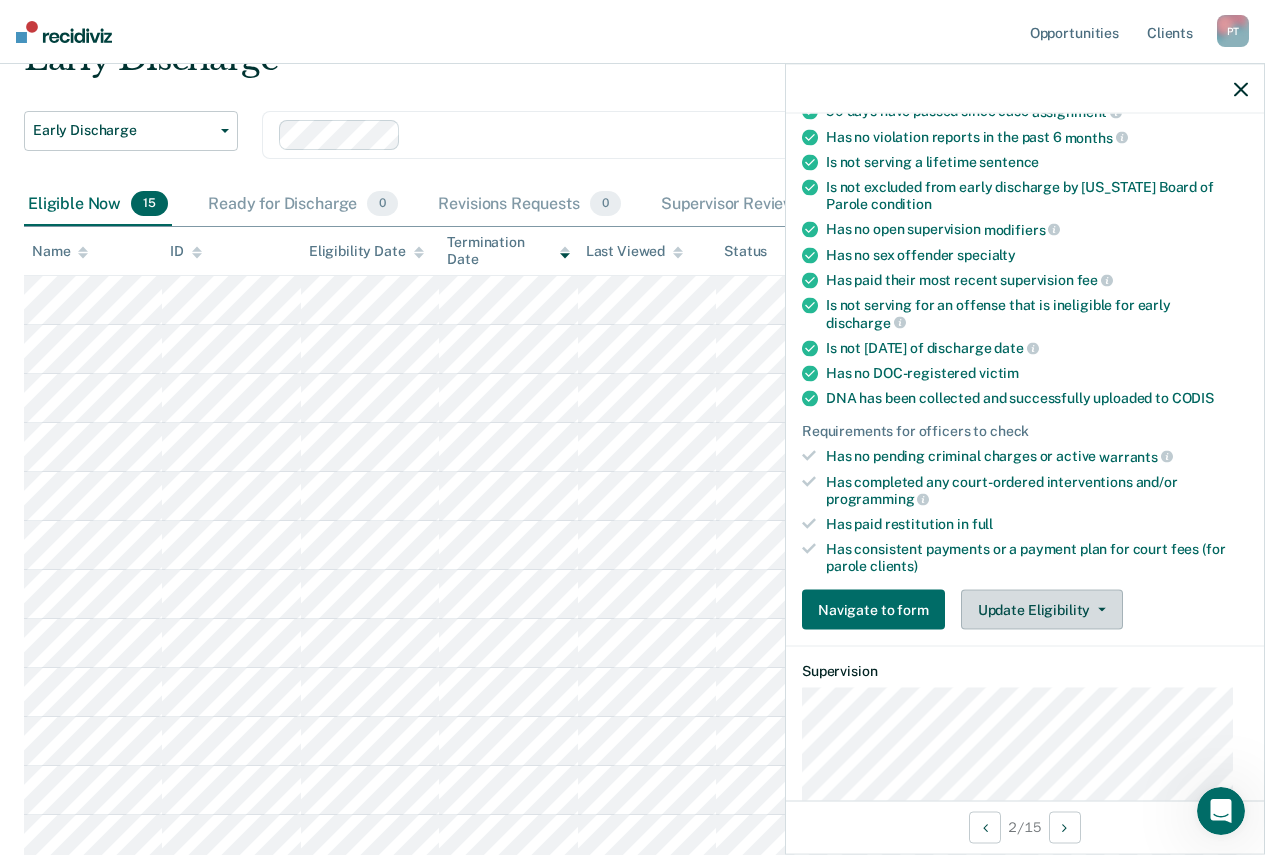 click on "Update Eligibility" at bounding box center [1042, 610] 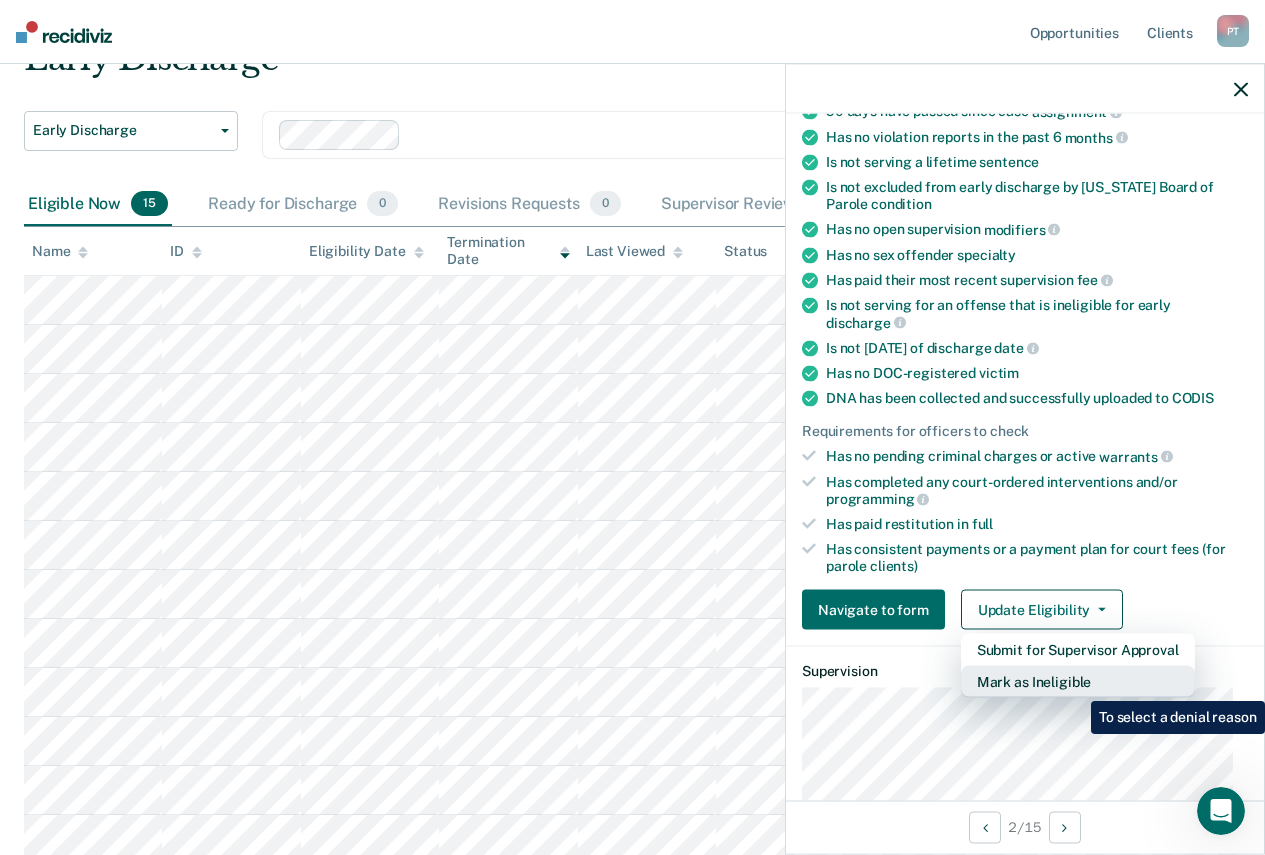 click on "Mark as Ineligible" at bounding box center [1078, 682] 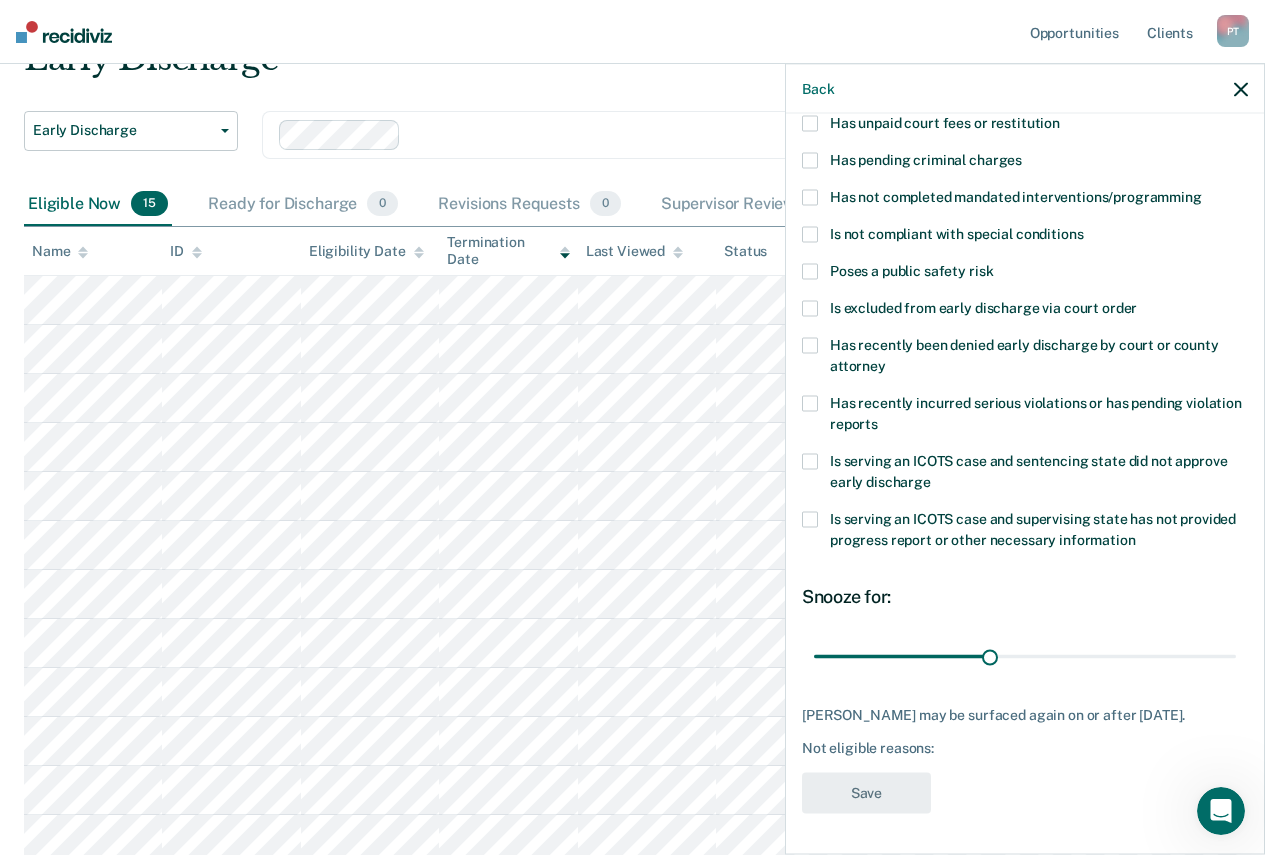 scroll, scrollTop: 165, scrollLeft: 0, axis: vertical 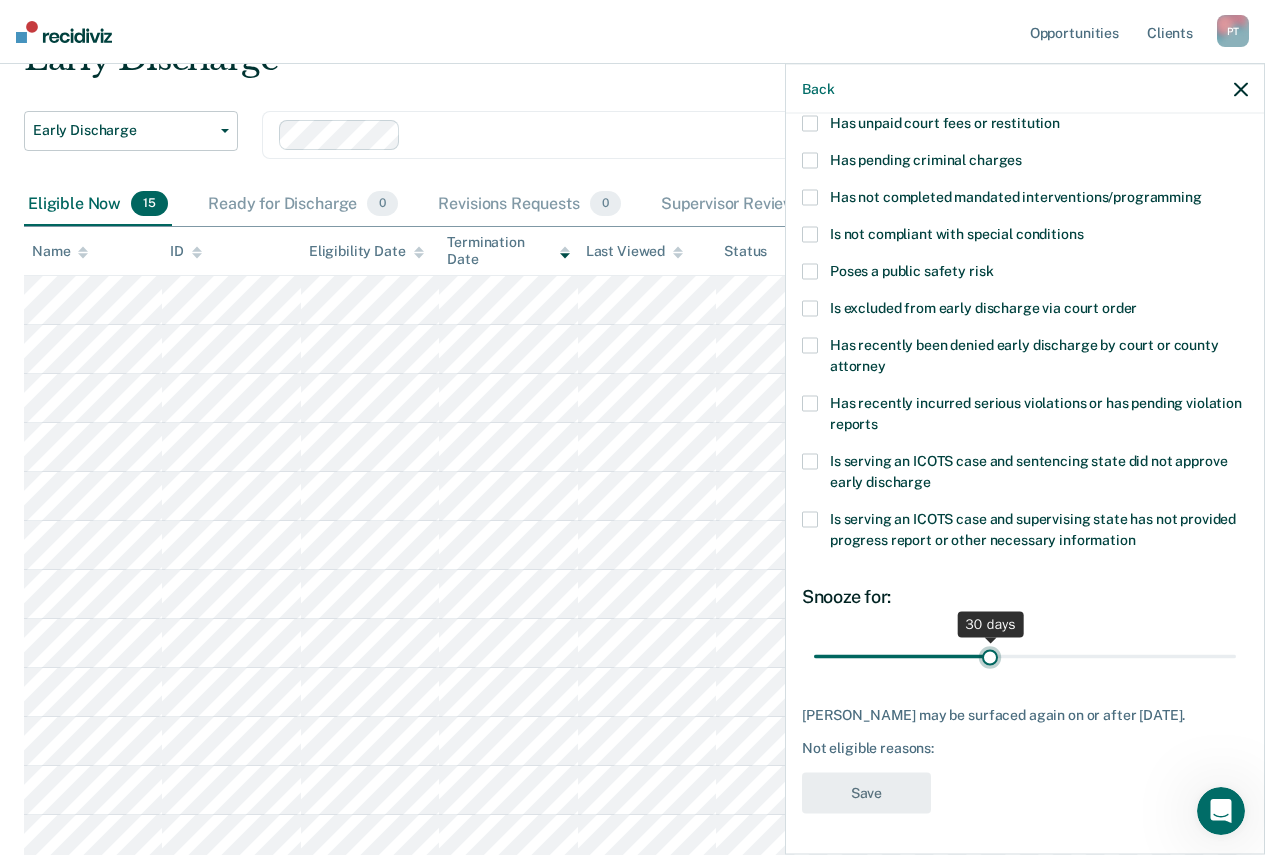 click at bounding box center [1025, 656] 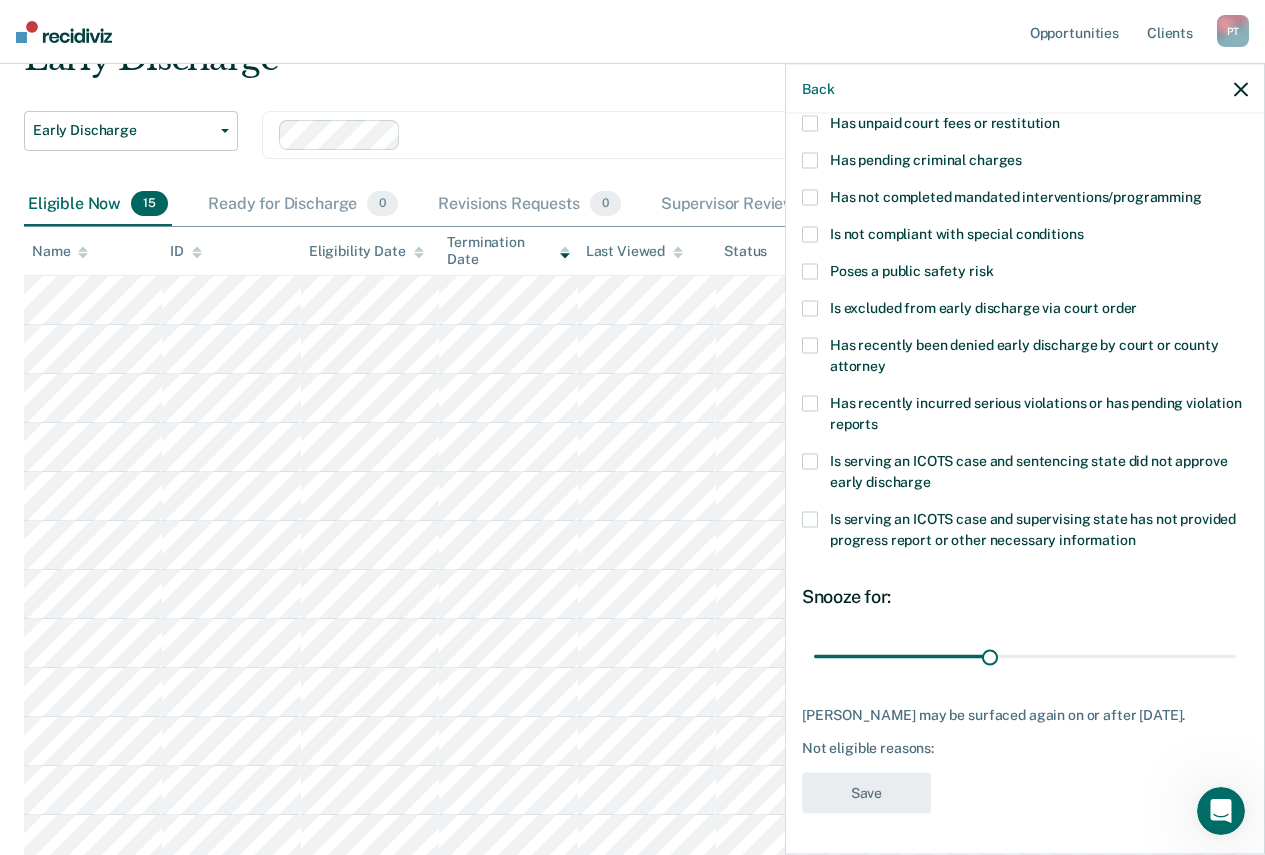click at bounding box center (810, 404) 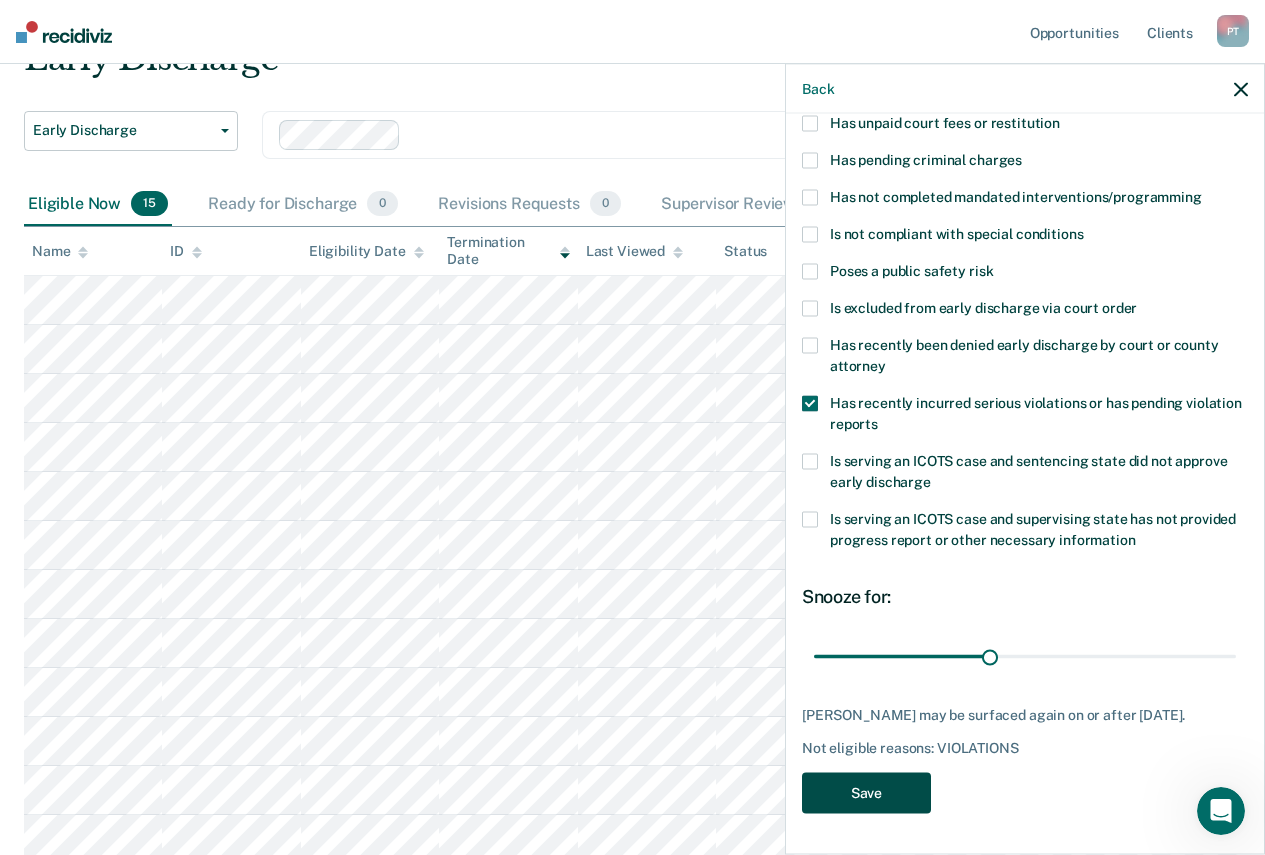 click on "Save" at bounding box center [866, 793] 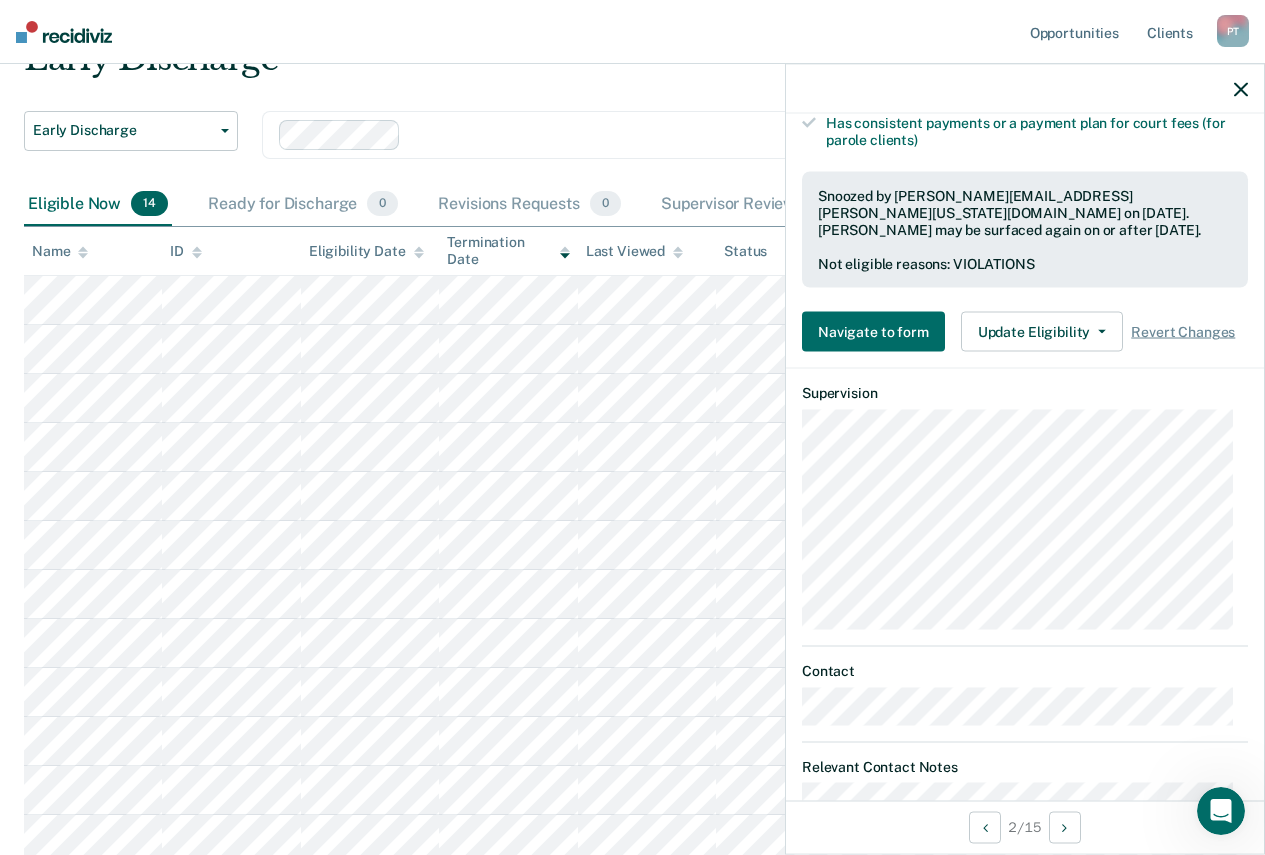 scroll, scrollTop: 665, scrollLeft: 0, axis: vertical 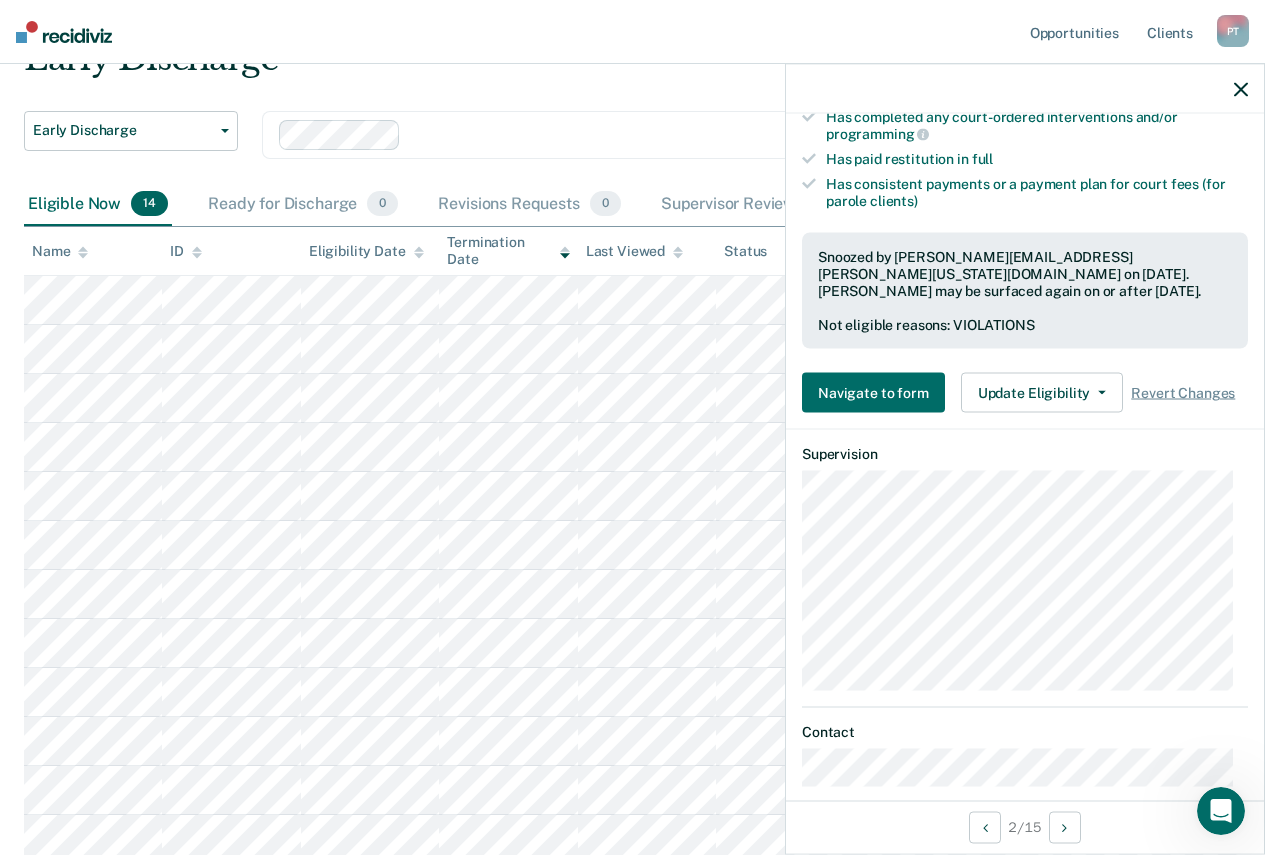 click 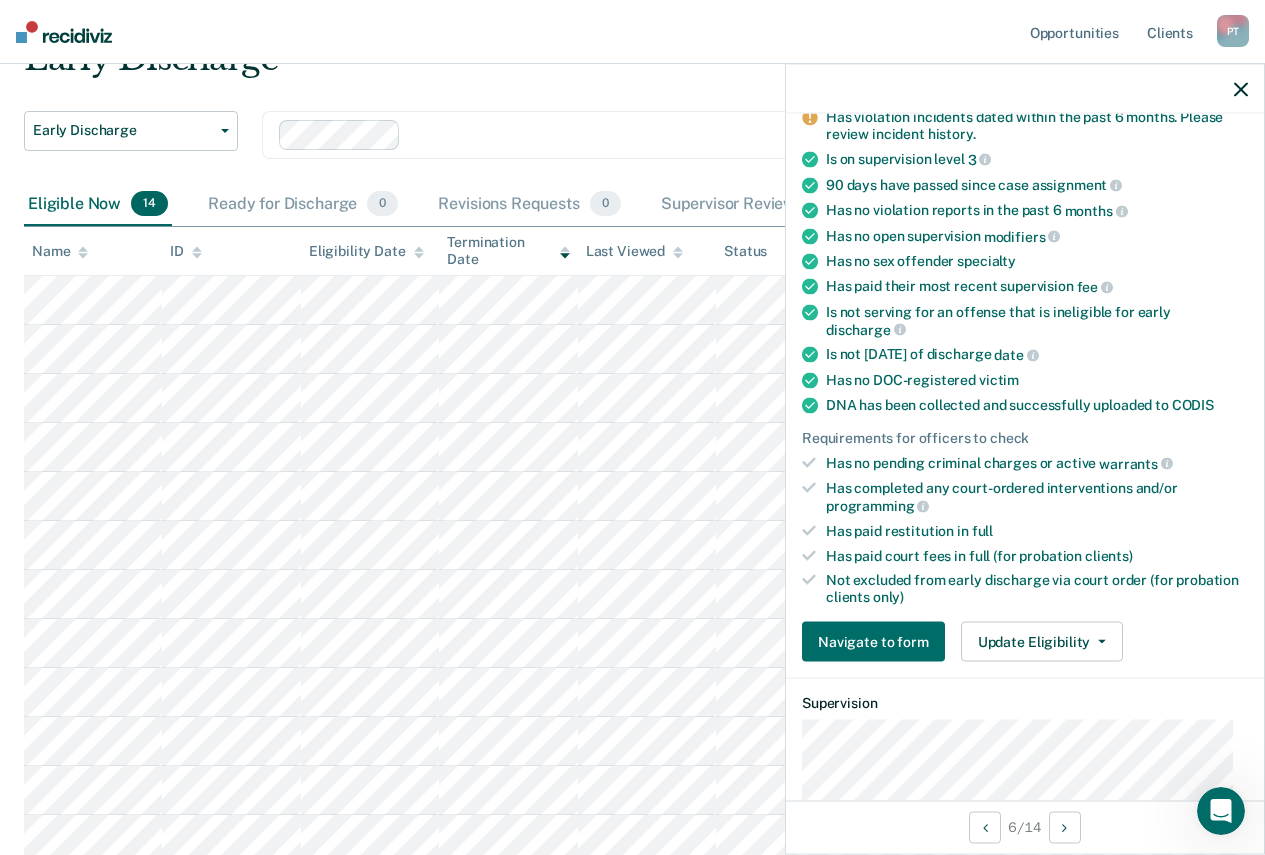 scroll, scrollTop: 200, scrollLeft: 0, axis: vertical 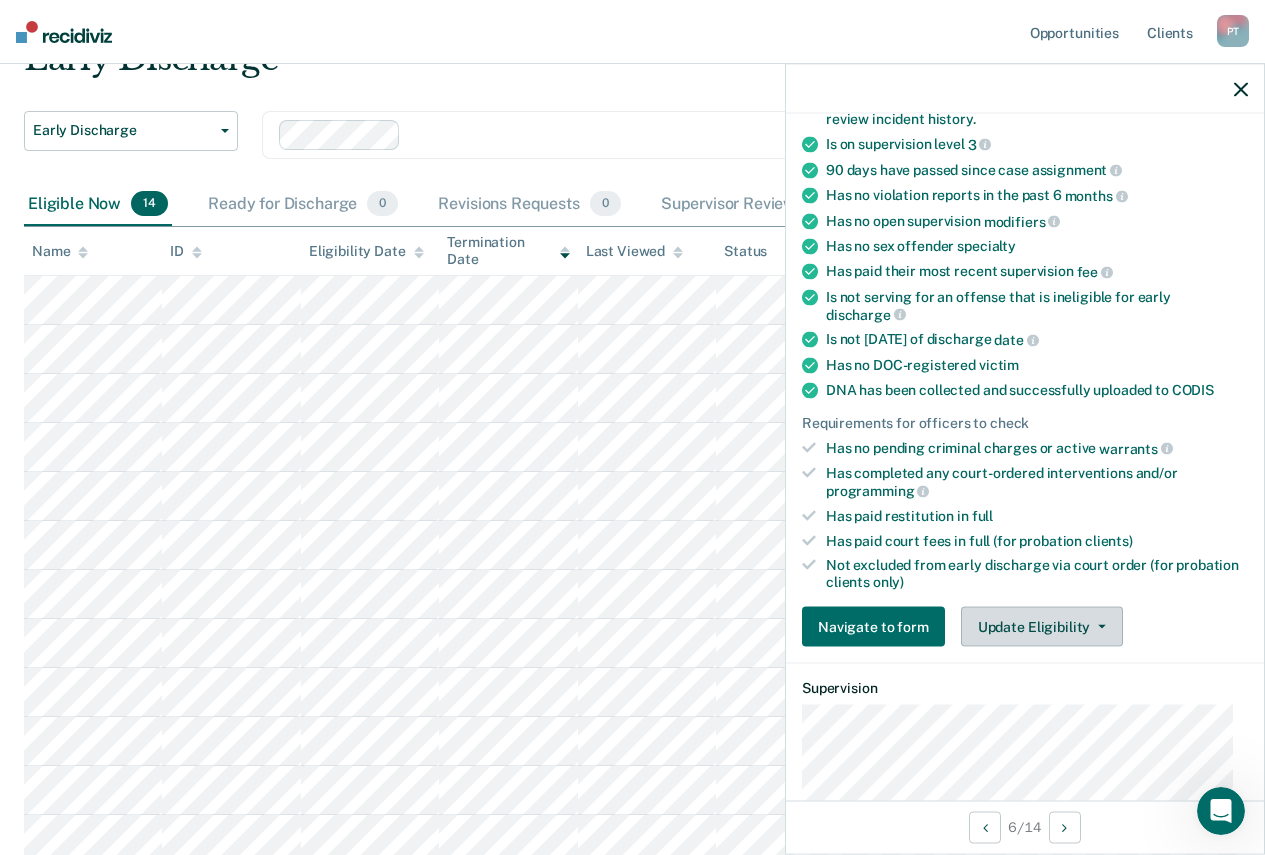 click on "Update Eligibility" at bounding box center [1042, 627] 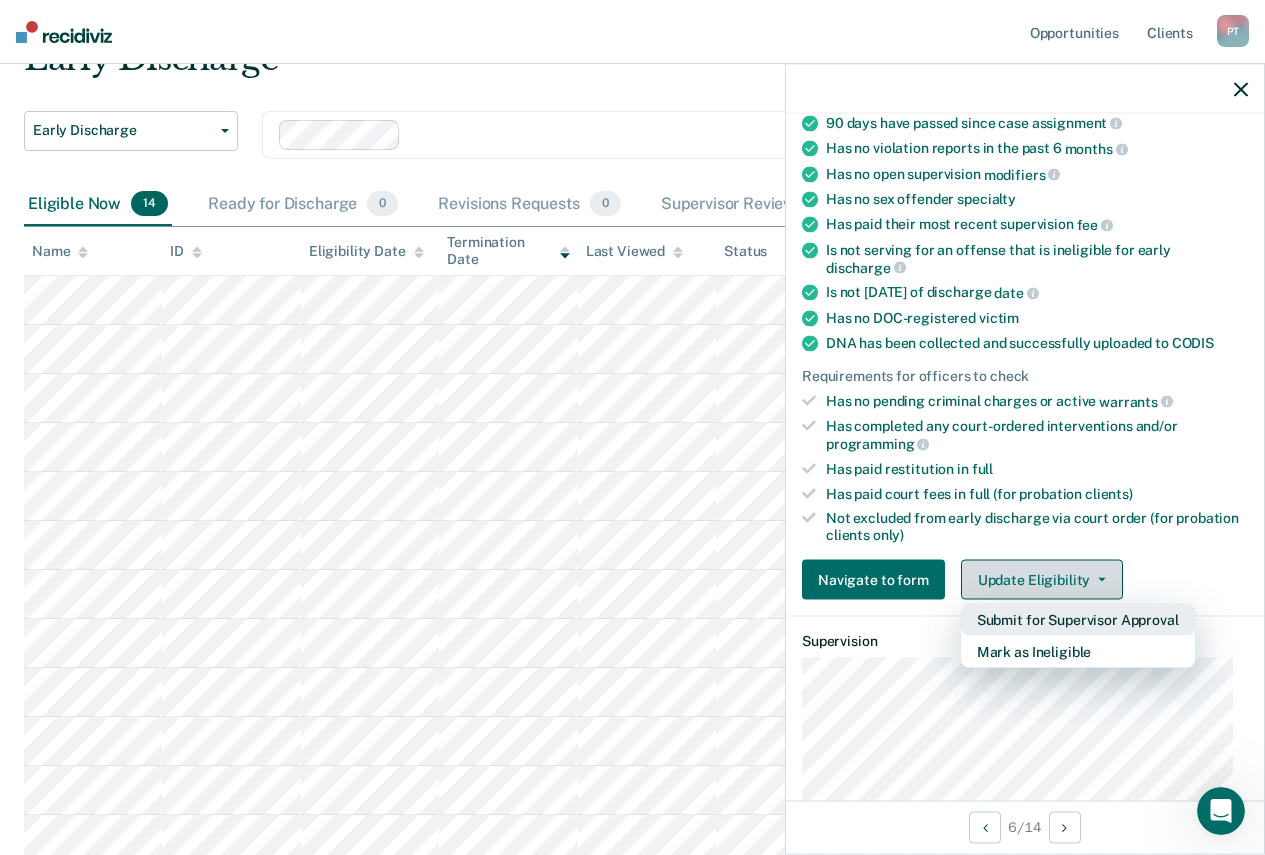 scroll, scrollTop: 400, scrollLeft: 0, axis: vertical 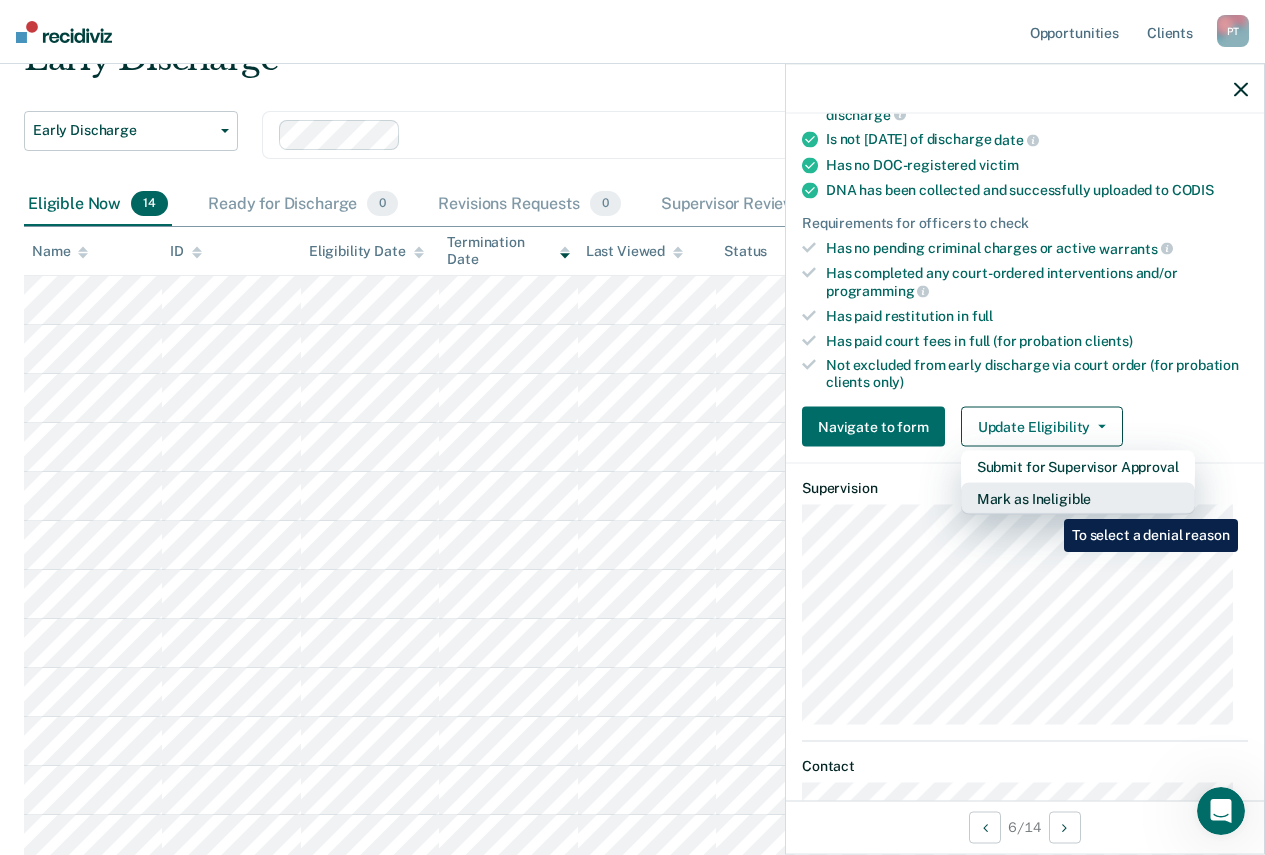 click on "Mark as Ineligible" at bounding box center [1078, 499] 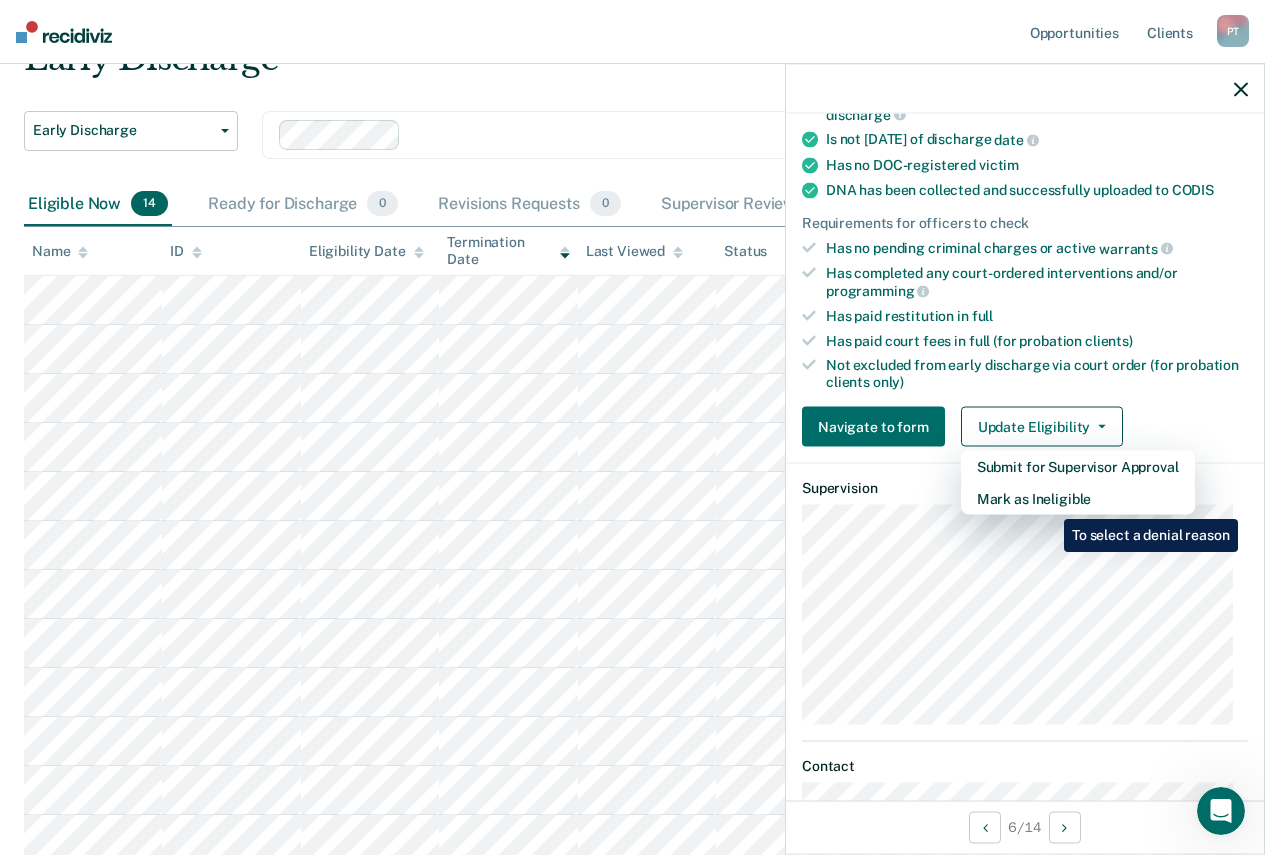 scroll, scrollTop: 148, scrollLeft: 0, axis: vertical 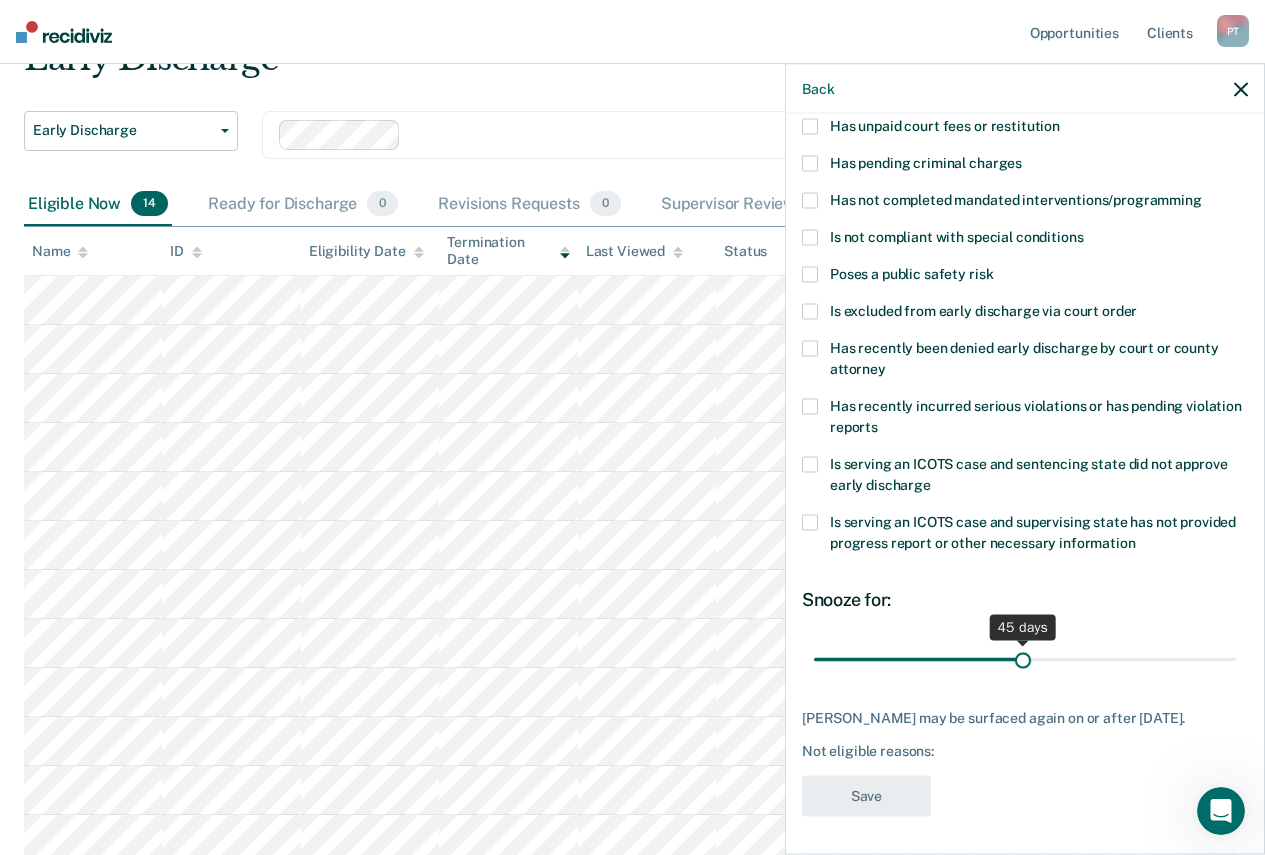 drag, startPoint x: 951, startPoint y: 658, endPoint x: 1013, endPoint y: 663, distance: 62.201286 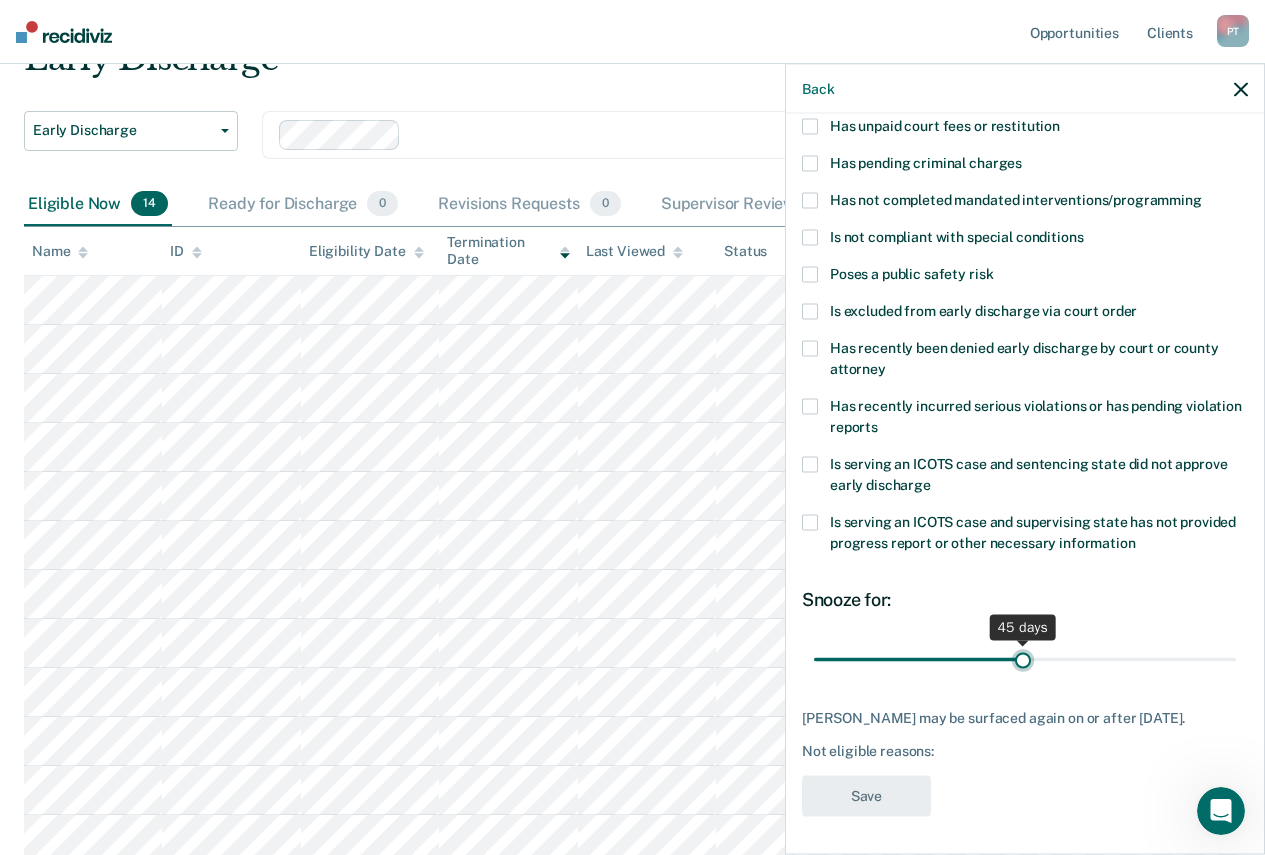 click at bounding box center [1025, 659] 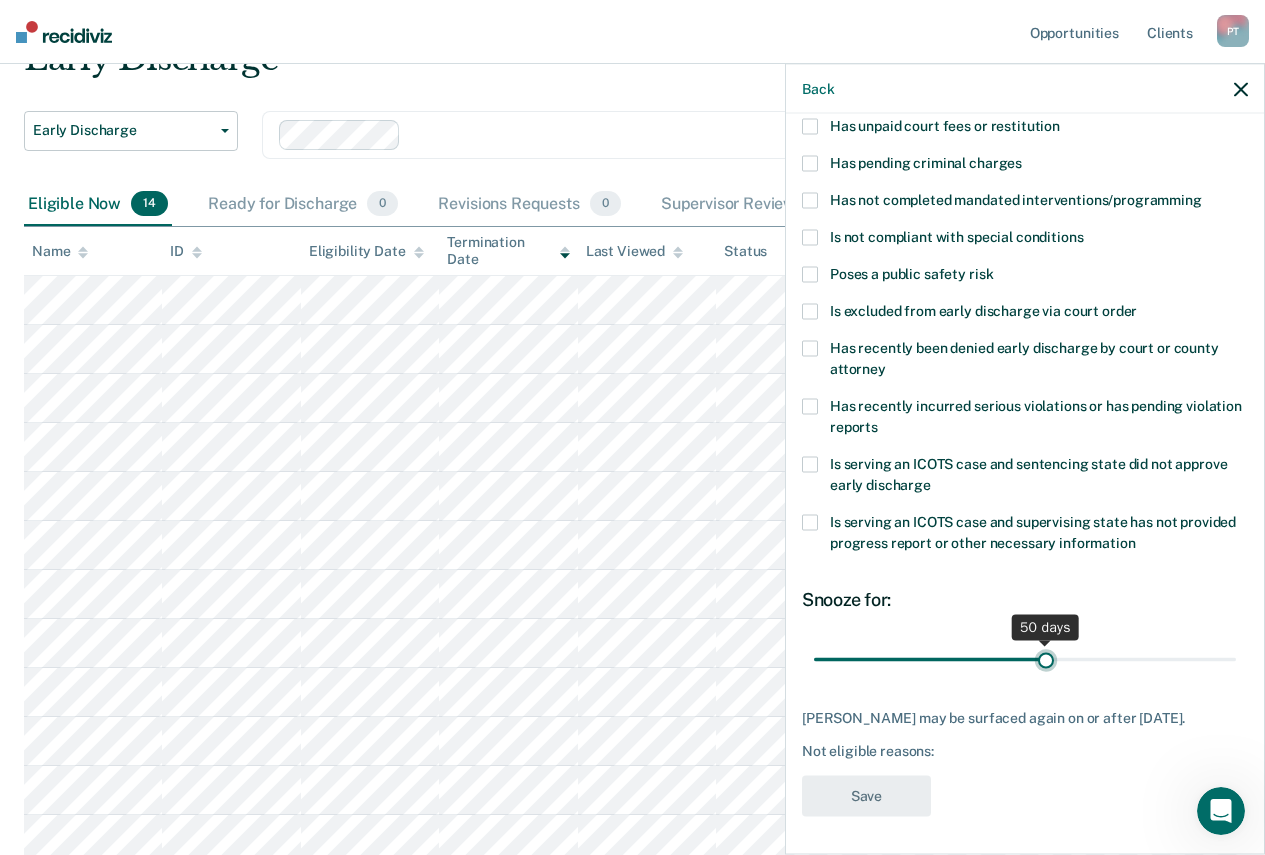 drag, startPoint x: 1015, startPoint y: 658, endPoint x: 1037, endPoint y: 659, distance: 22.022715 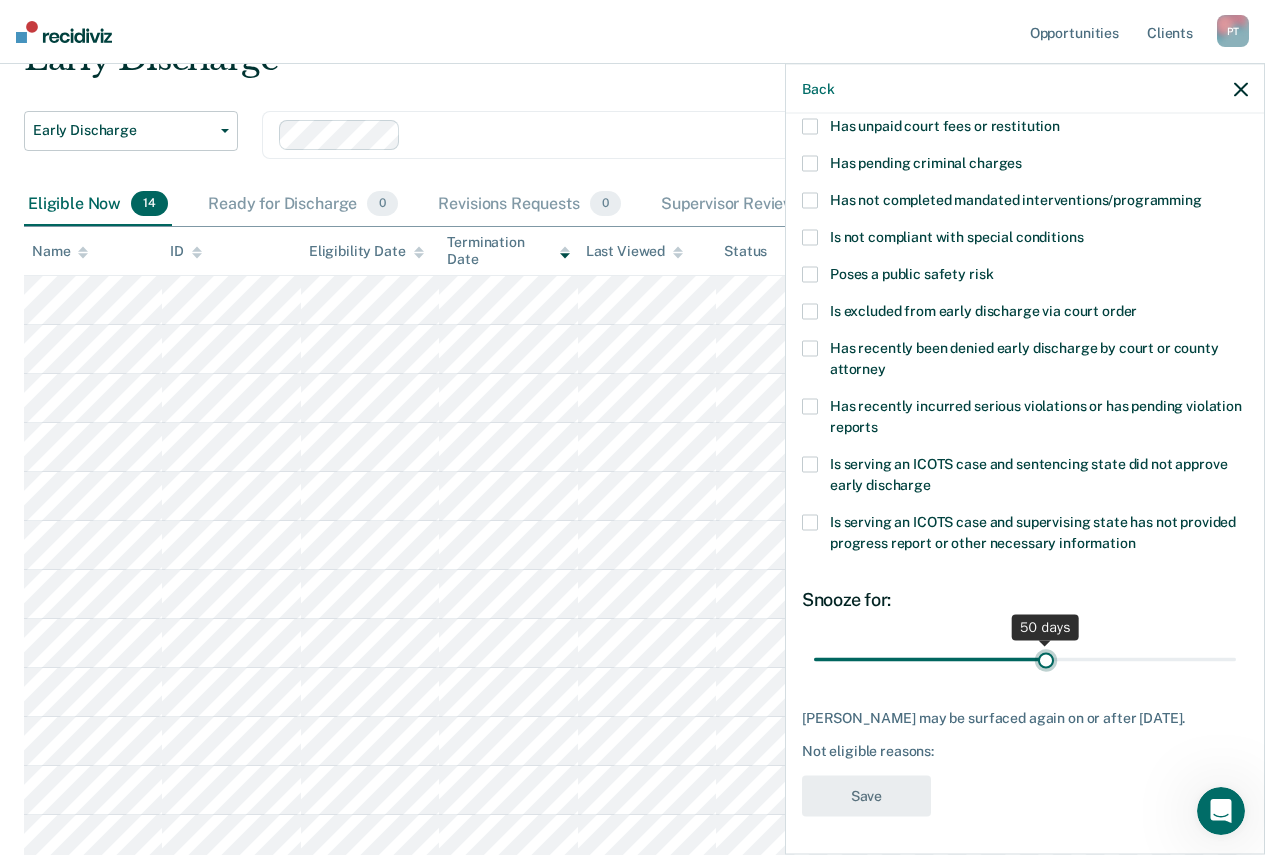 click at bounding box center [1025, 659] 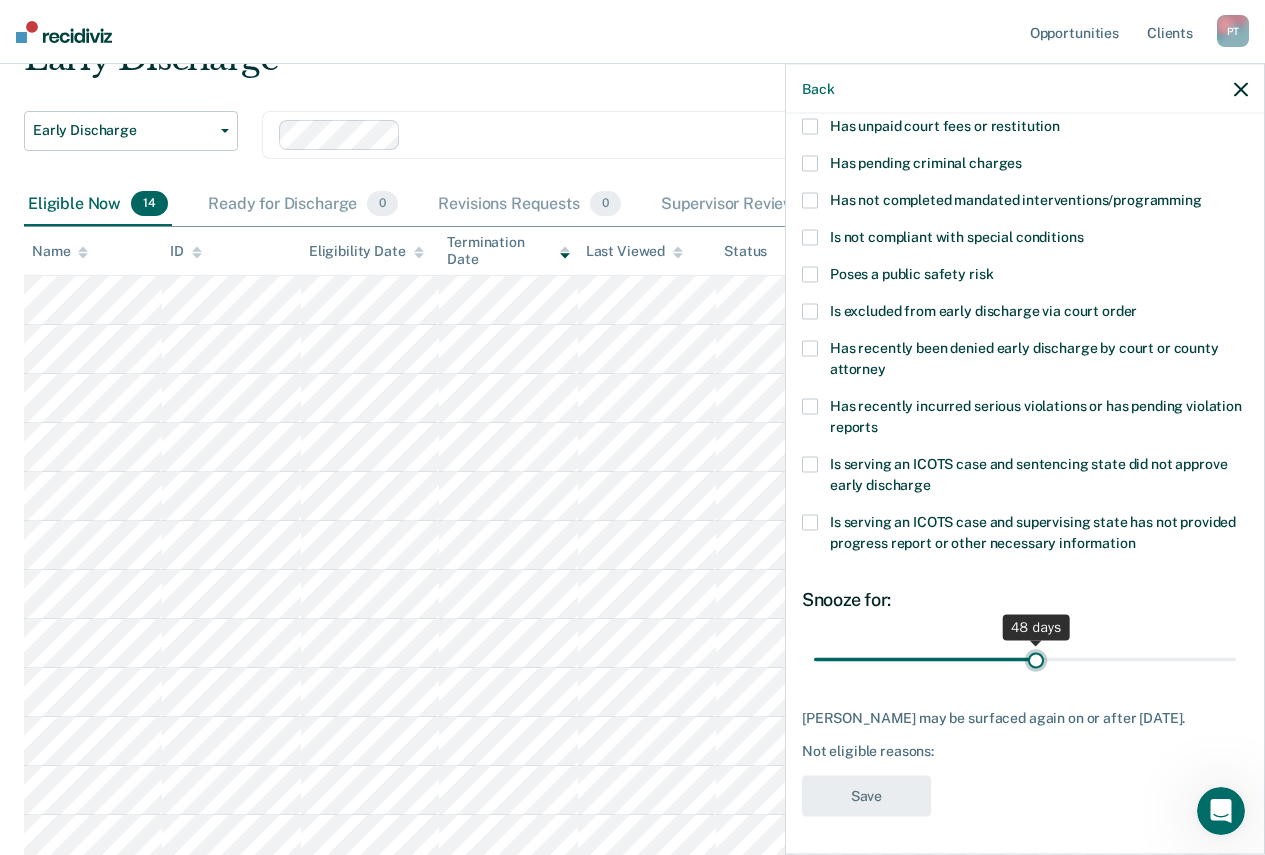 type on "48" 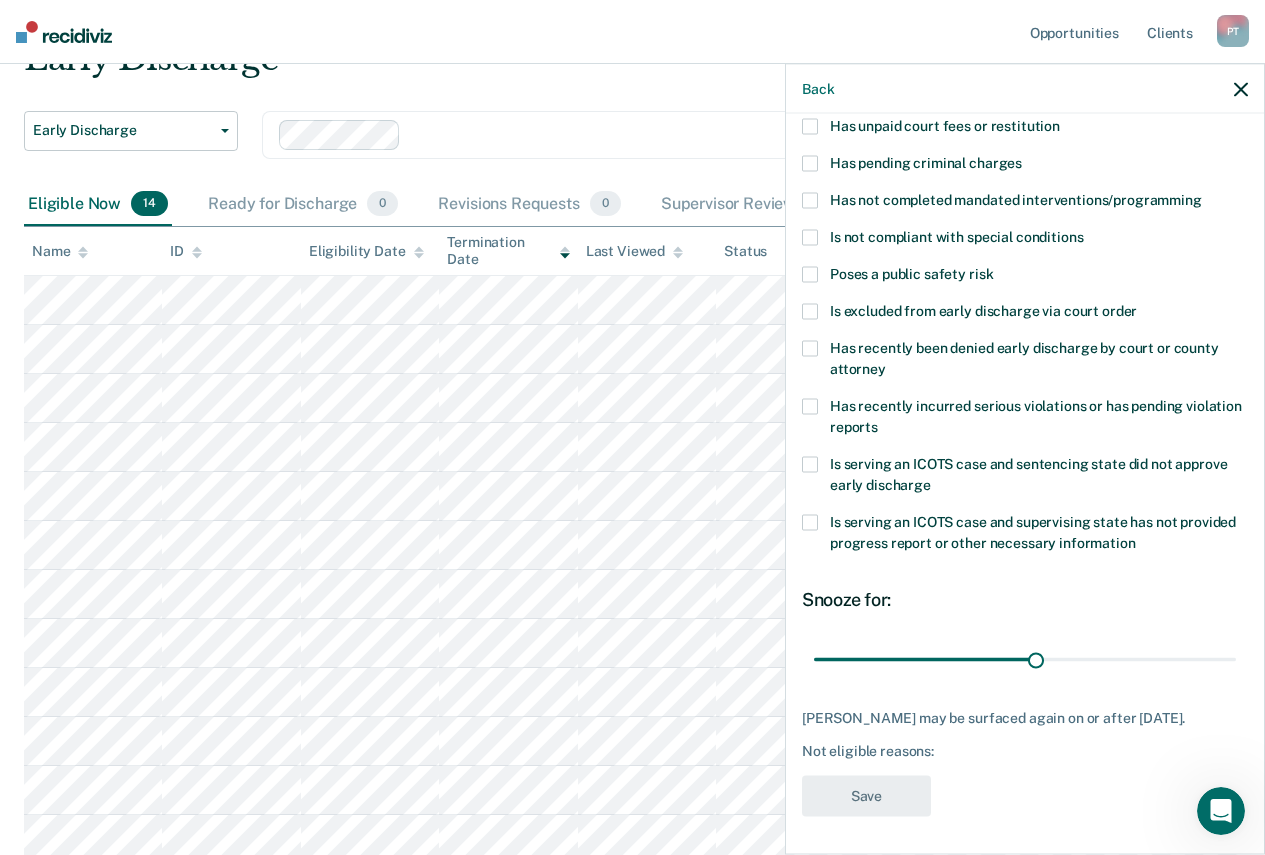 click at bounding box center (810, 407) 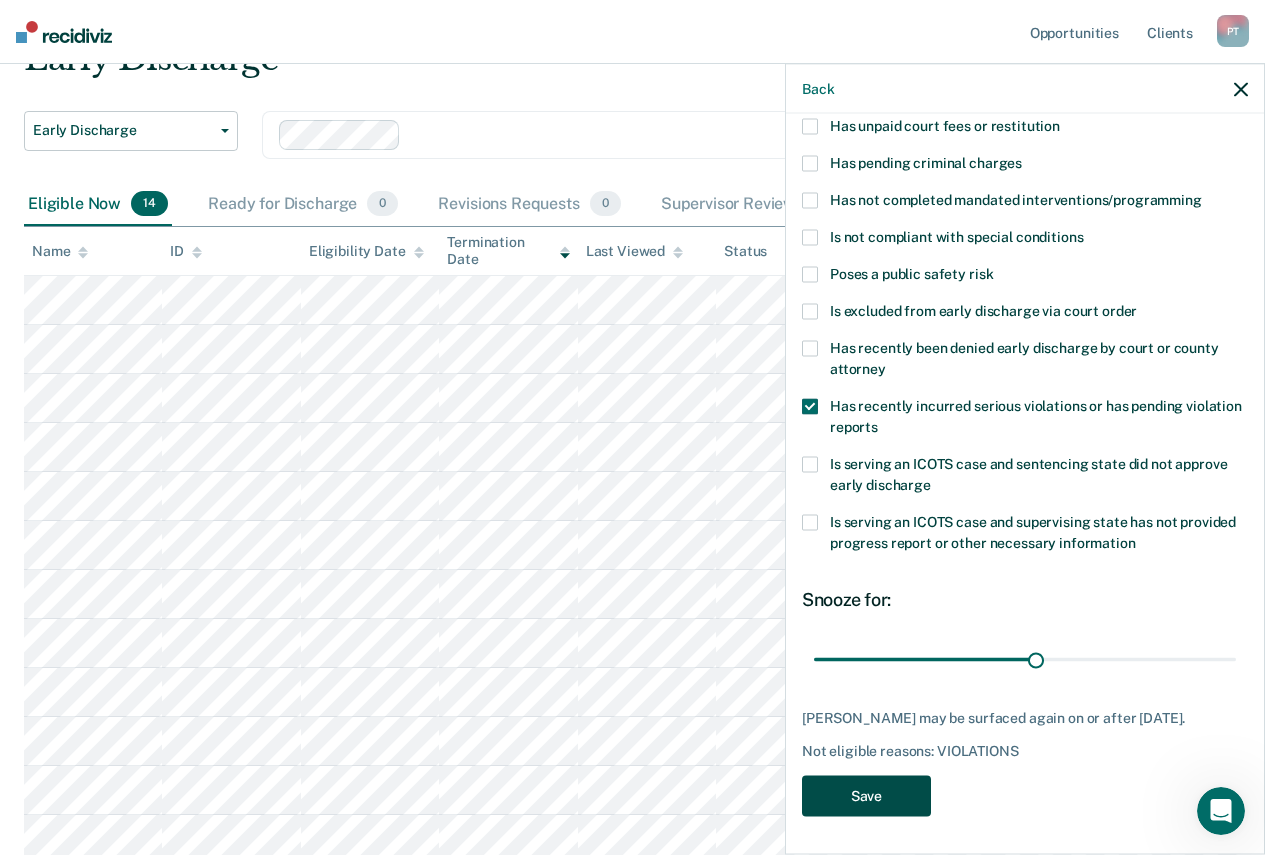 click on "Save" at bounding box center [866, 796] 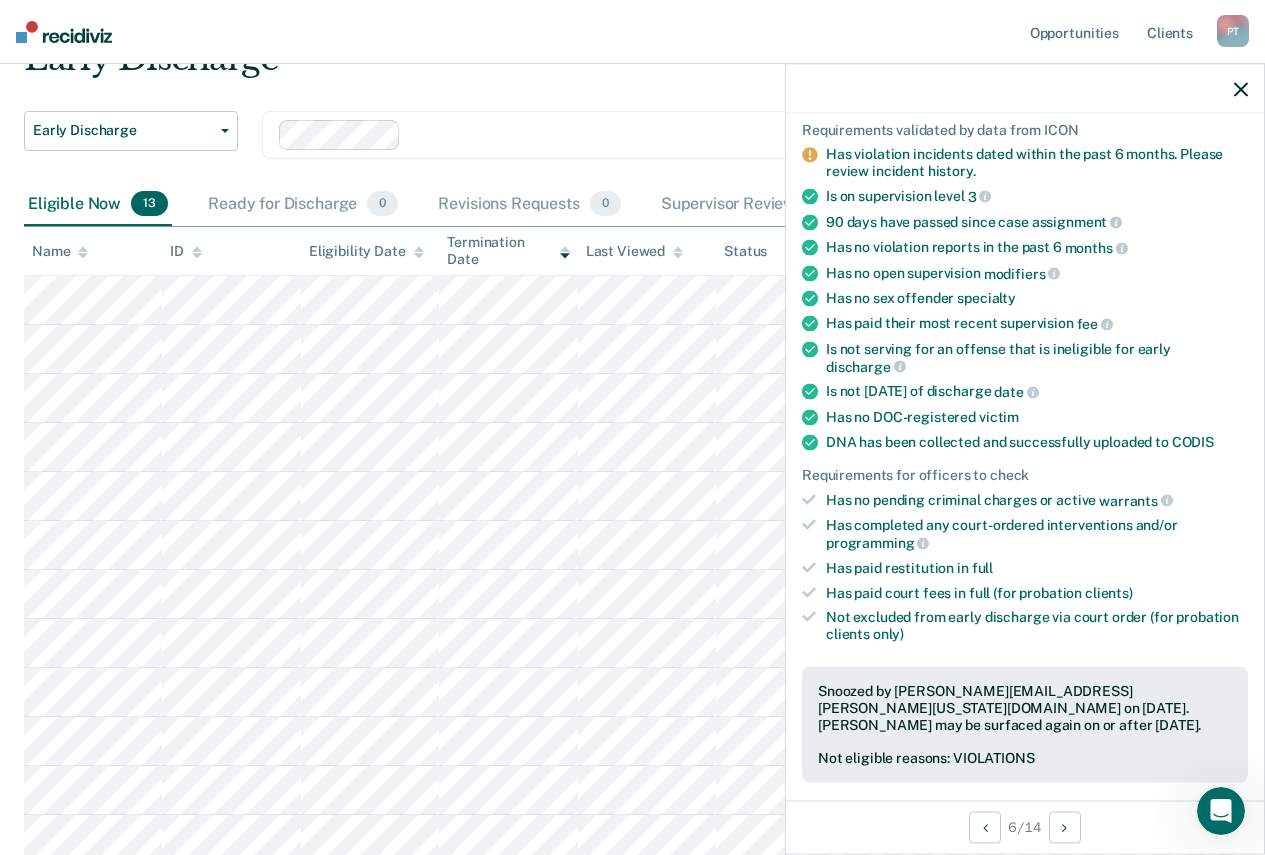 click 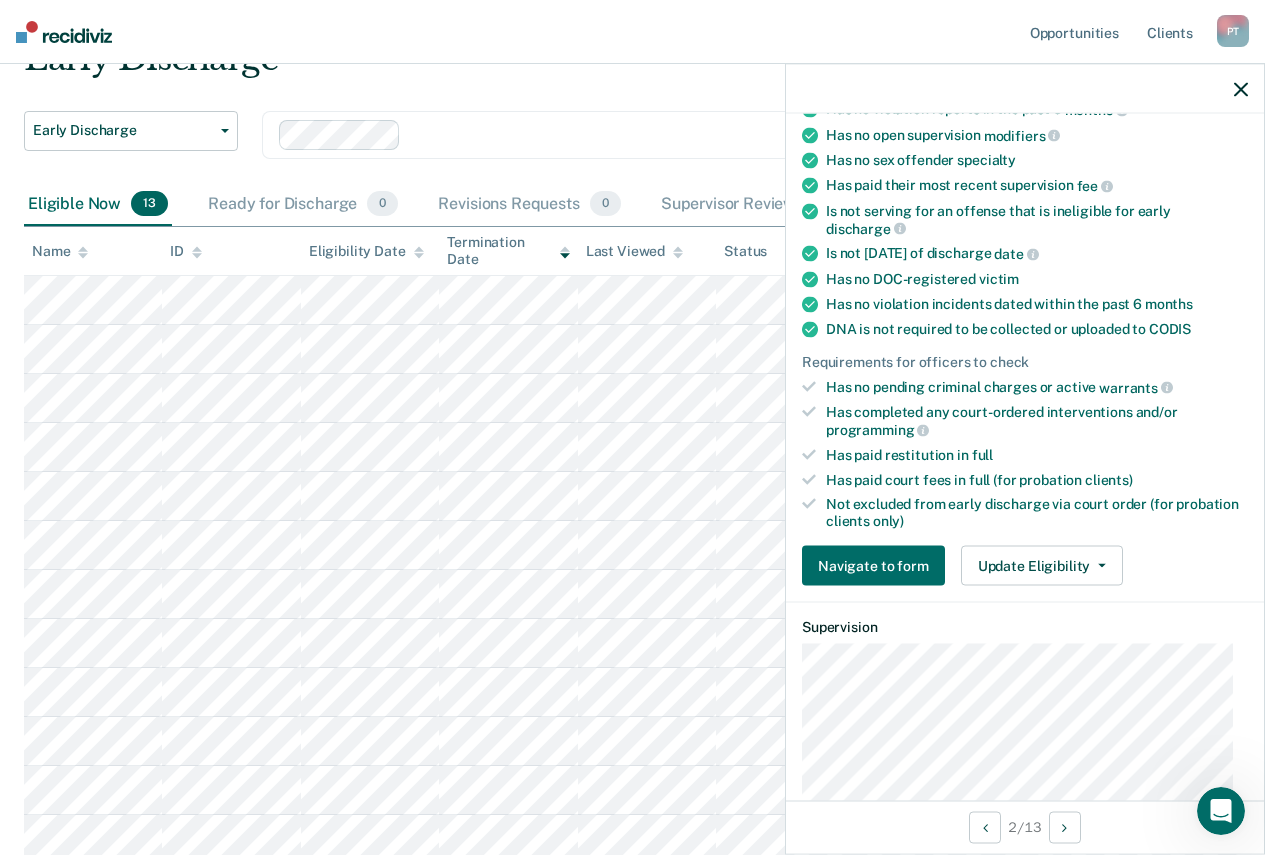 scroll, scrollTop: 400, scrollLeft: 0, axis: vertical 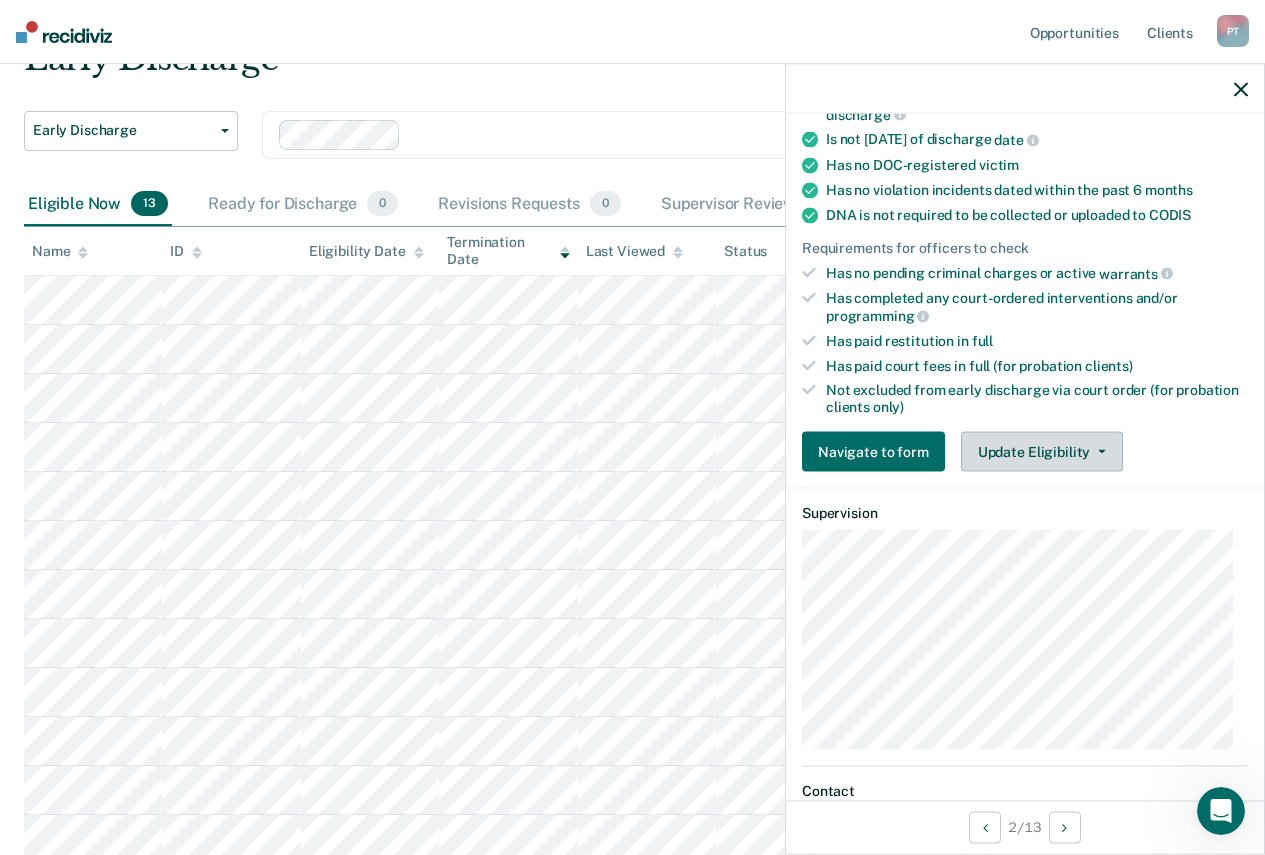 click on "Update Eligibility" at bounding box center (1042, 452) 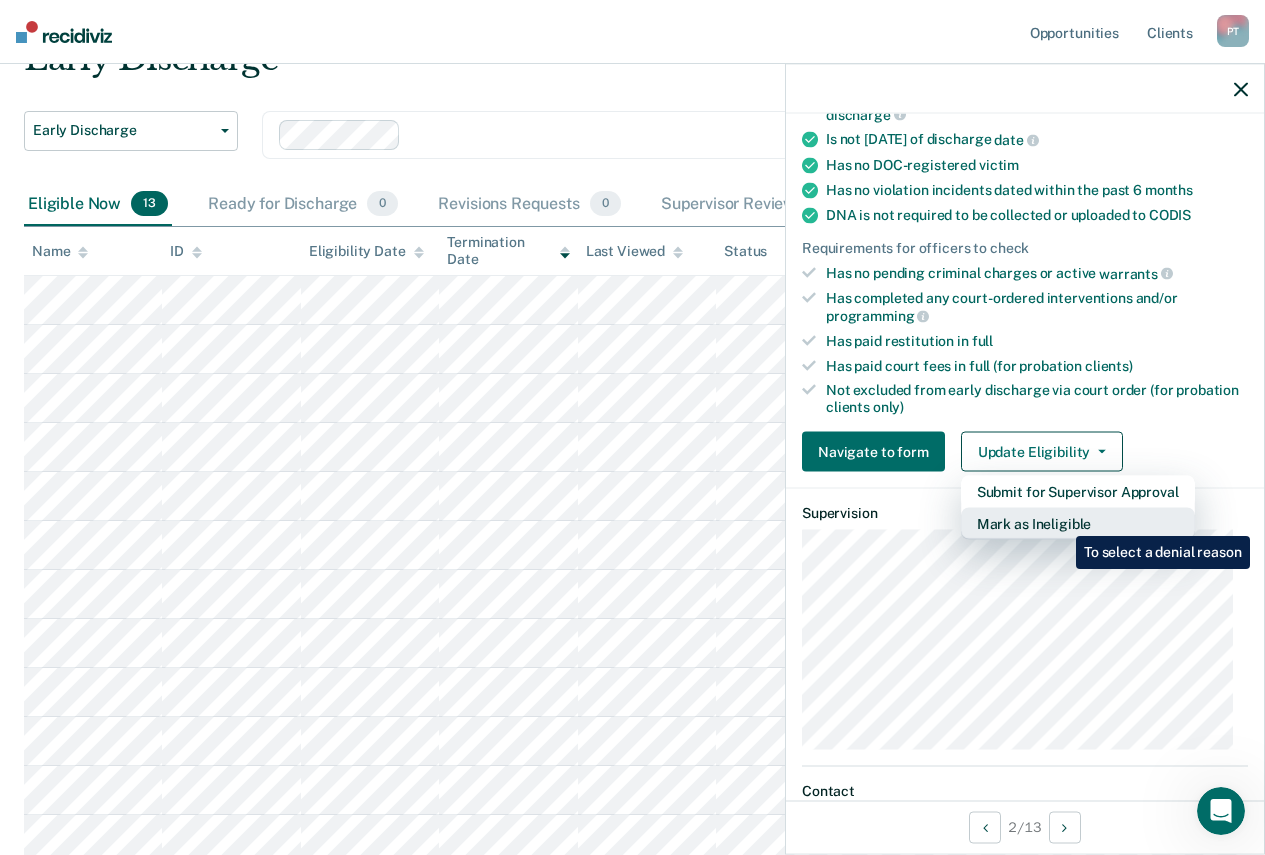 click on "Mark as Ineligible" at bounding box center [1078, 524] 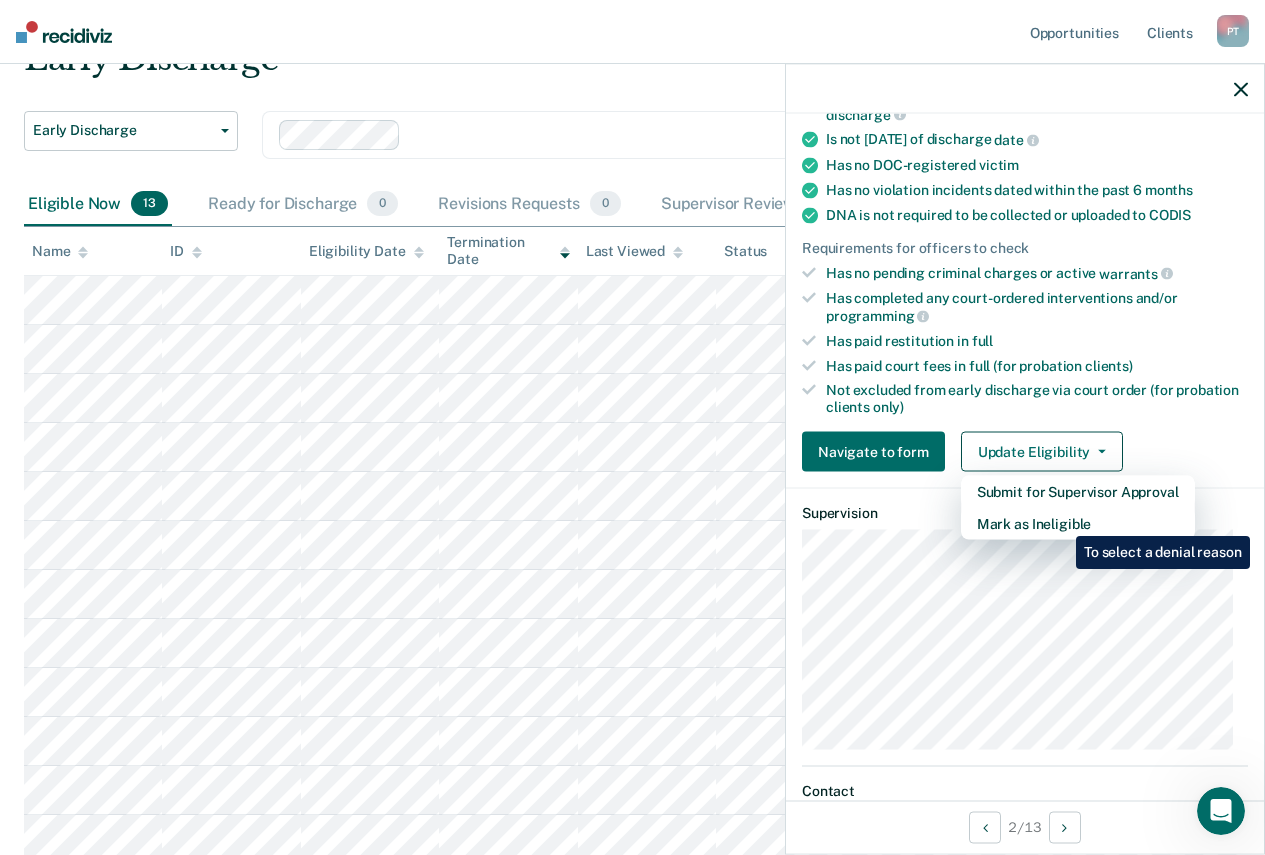 scroll, scrollTop: 165, scrollLeft: 0, axis: vertical 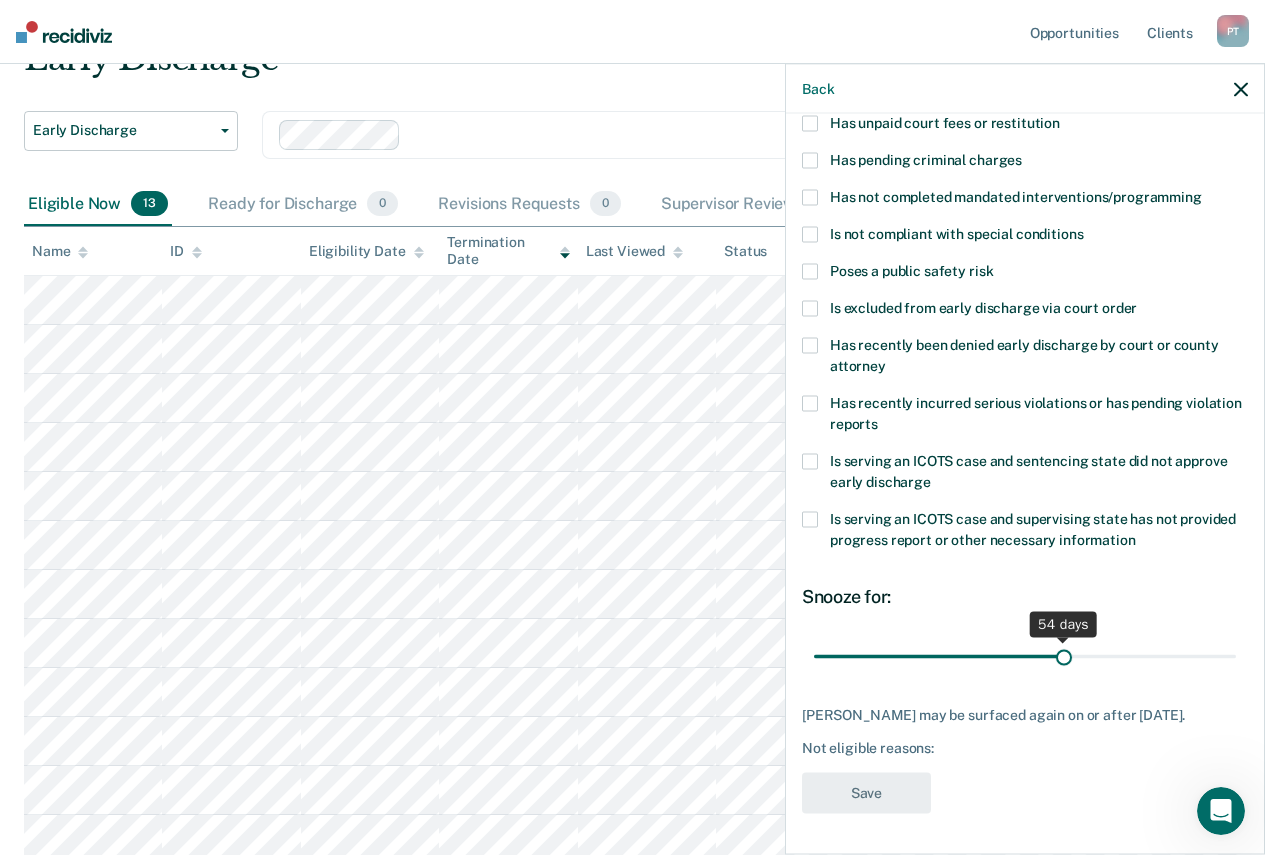 drag, startPoint x: 948, startPoint y: 642, endPoint x: 1056, endPoint y: 652, distance: 108.461975 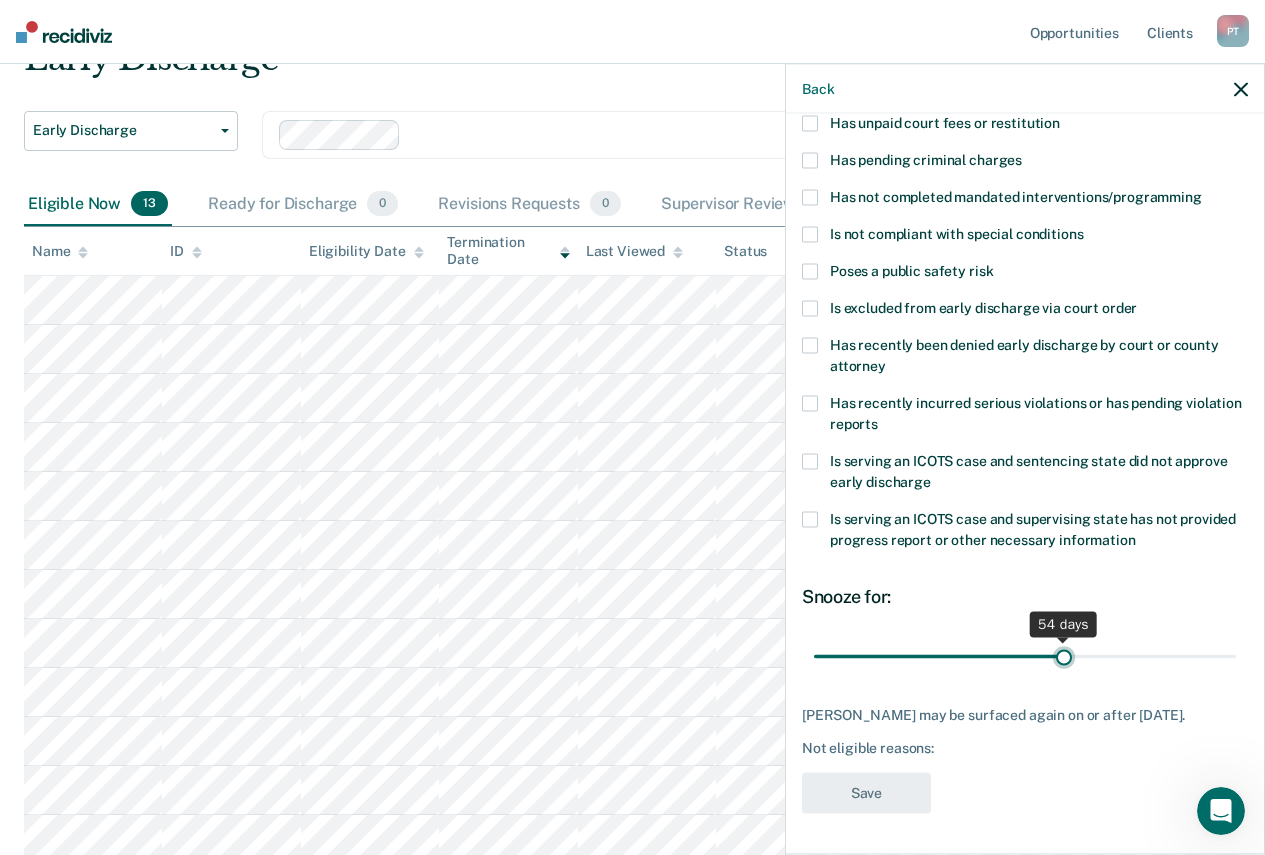 type on "54" 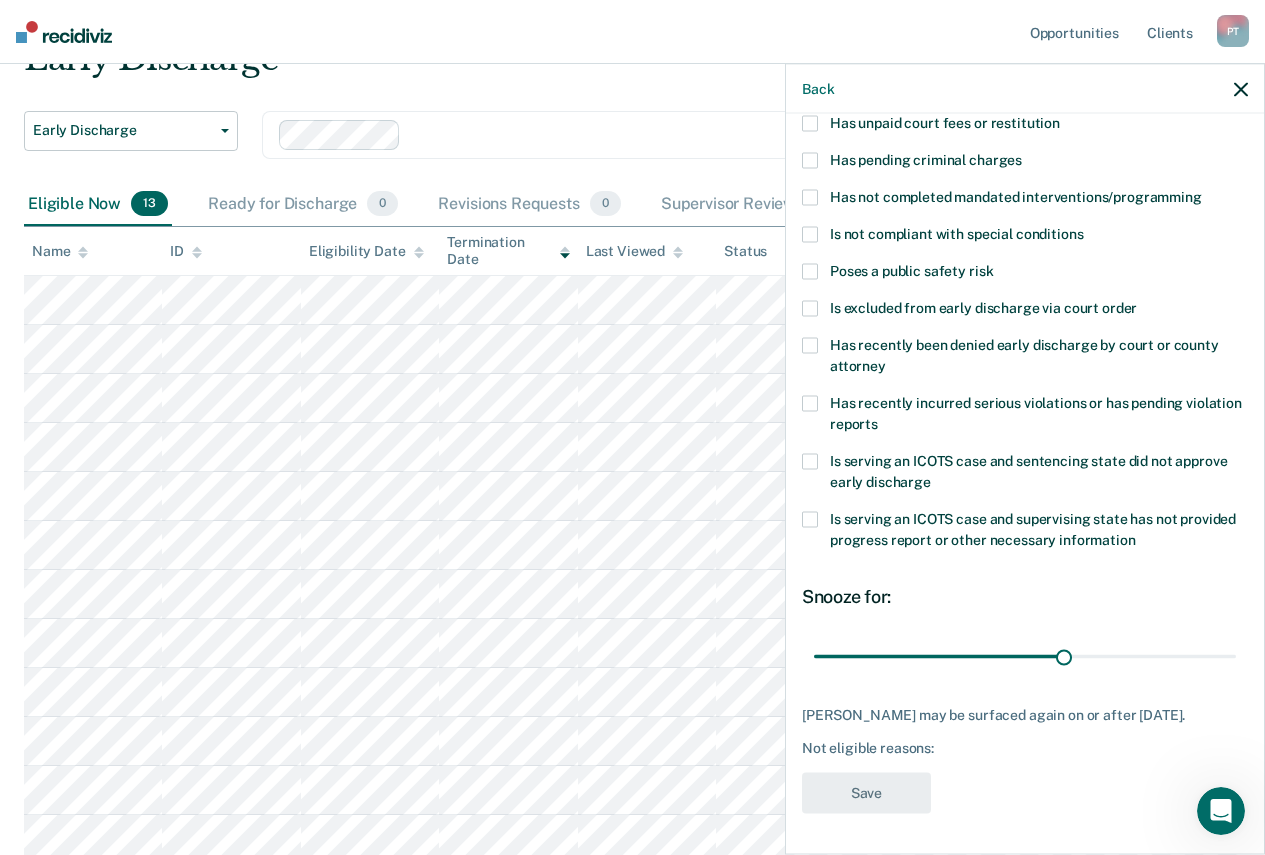 click at bounding box center [810, 346] 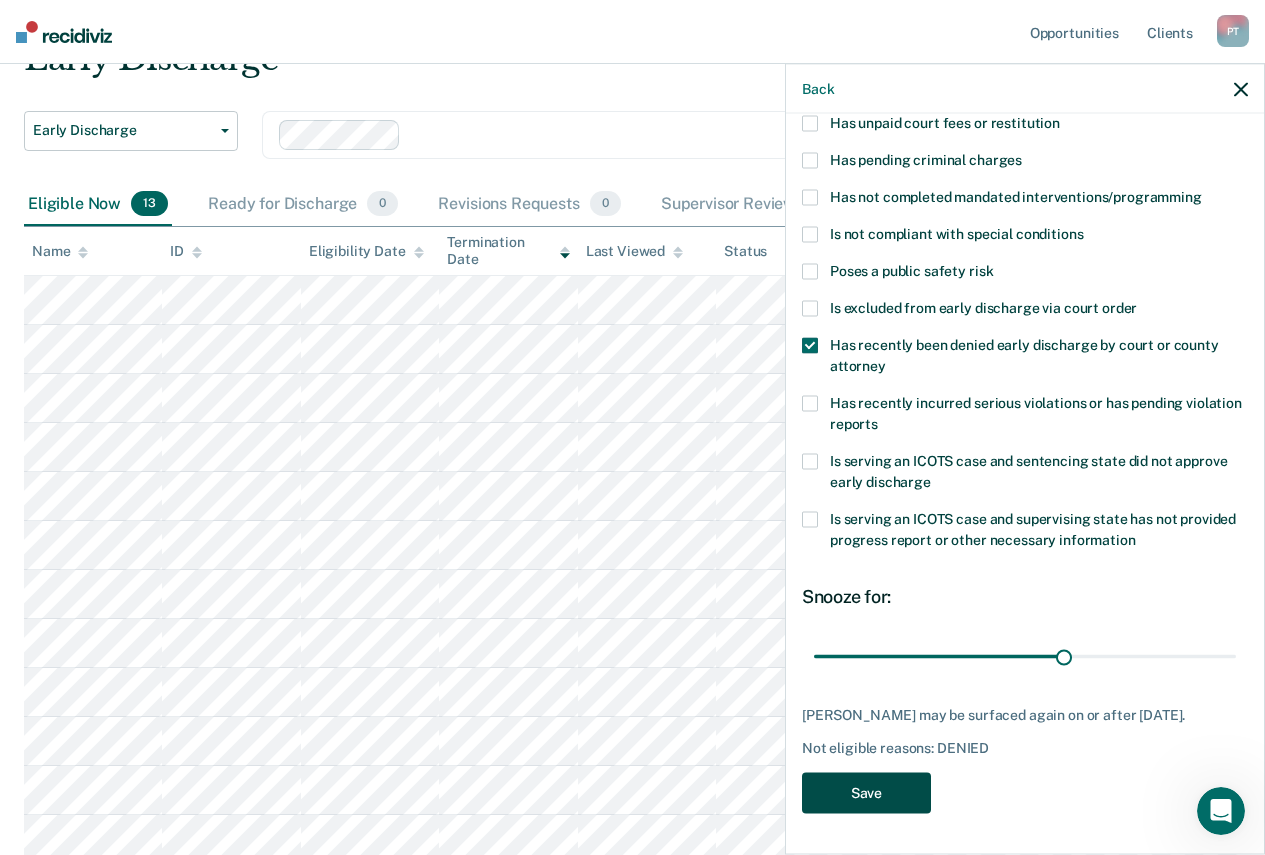 click on "Save" at bounding box center [866, 793] 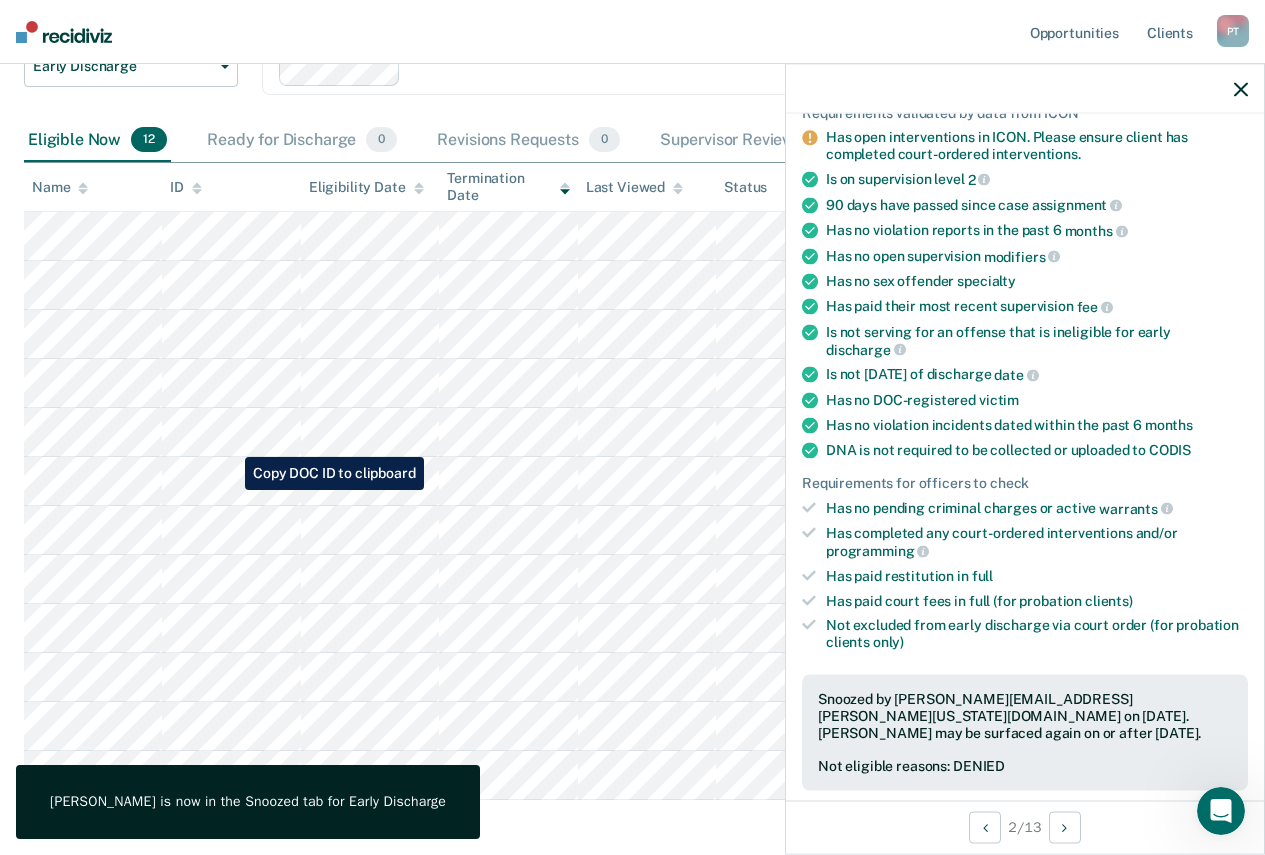 scroll, scrollTop: 200, scrollLeft: 0, axis: vertical 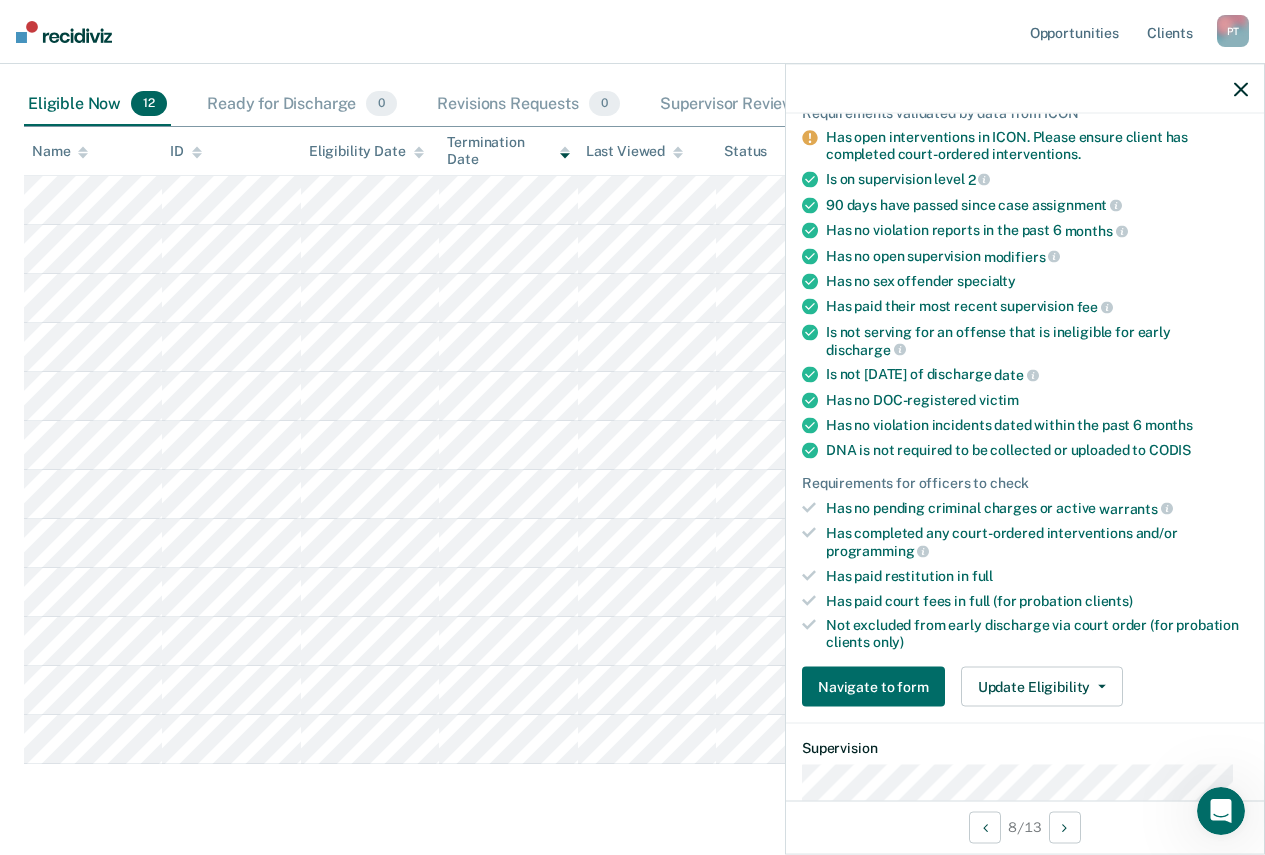 click 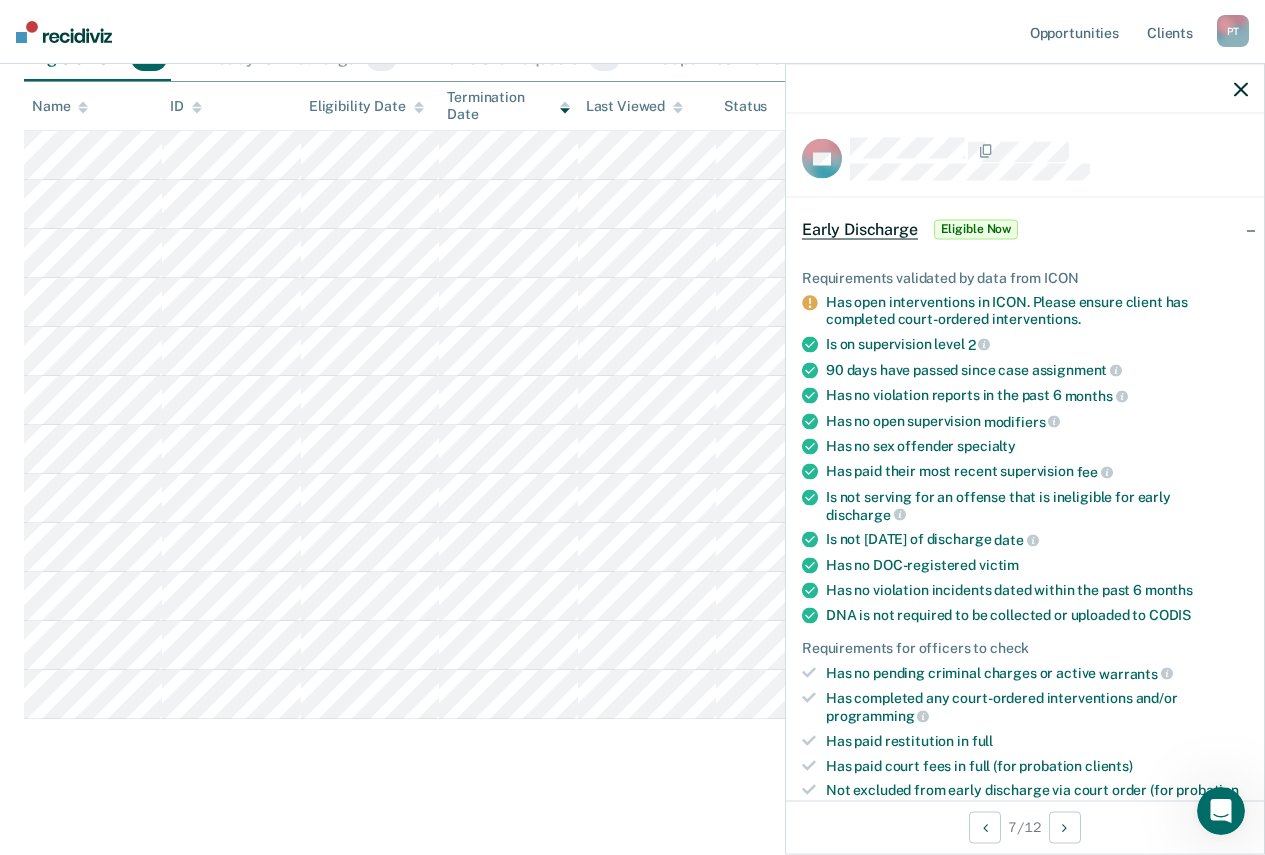 scroll, scrollTop: 253, scrollLeft: 0, axis: vertical 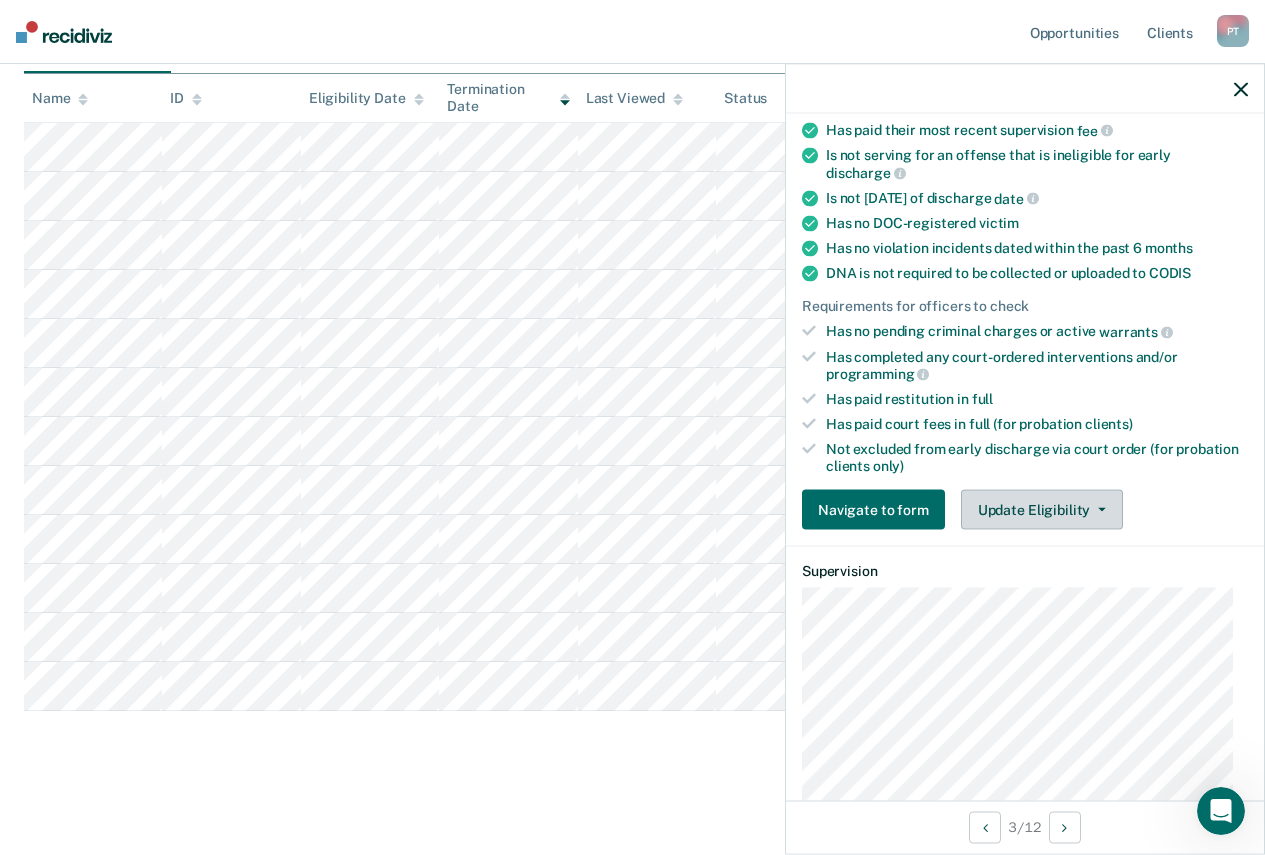 click on "Update Eligibility" at bounding box center [1042, 510] 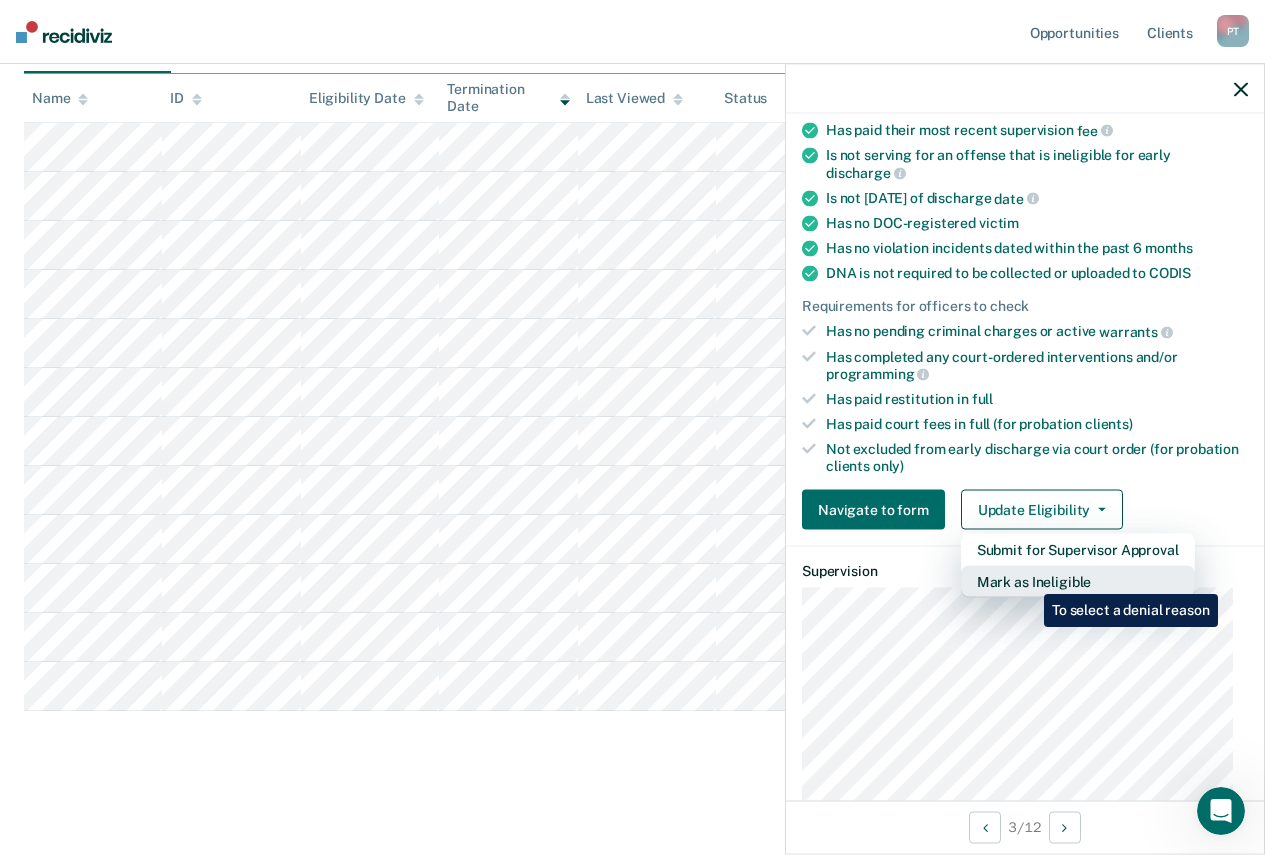 click on "Mark as Ineligible" at bounding box center (1078, 582) 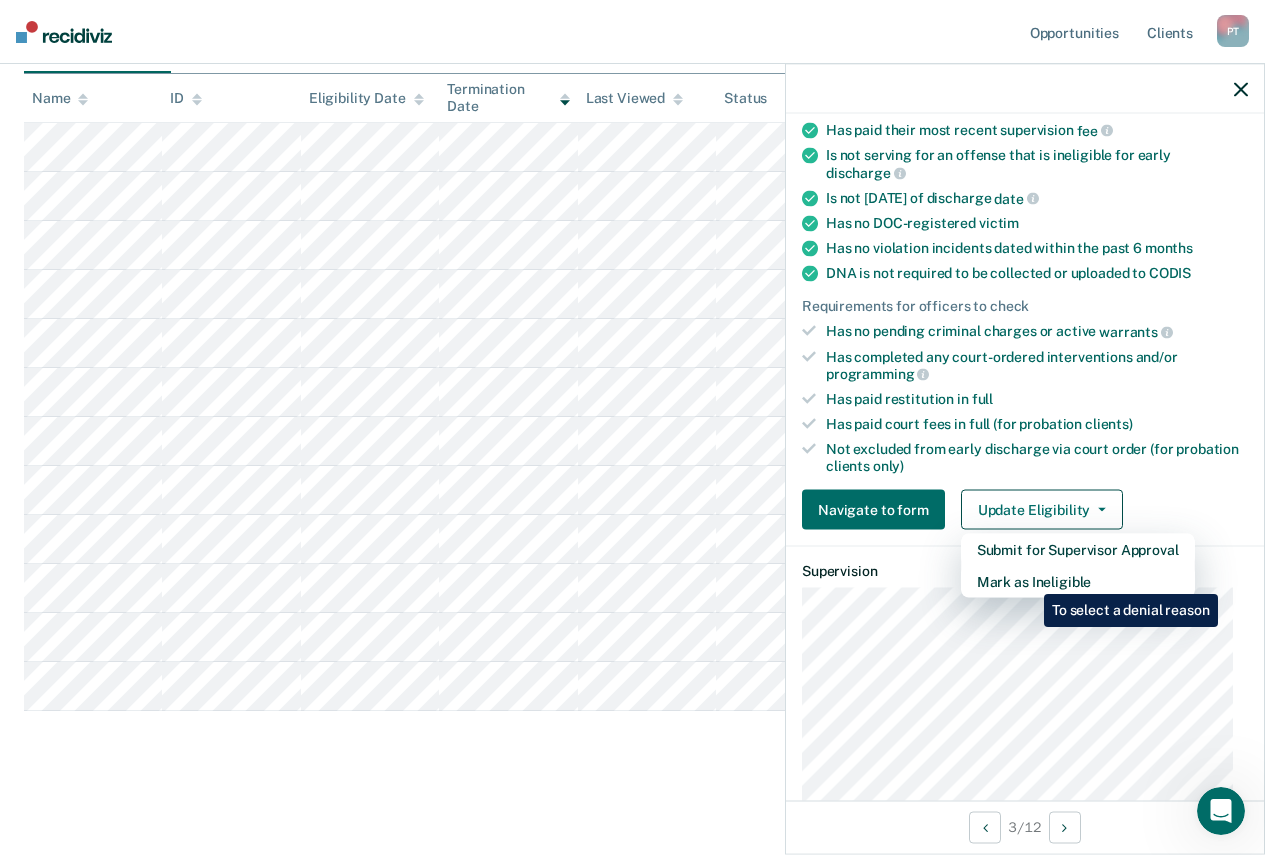 scroll, scrollTop: 148, scrollLeft: 0, axis: vertical 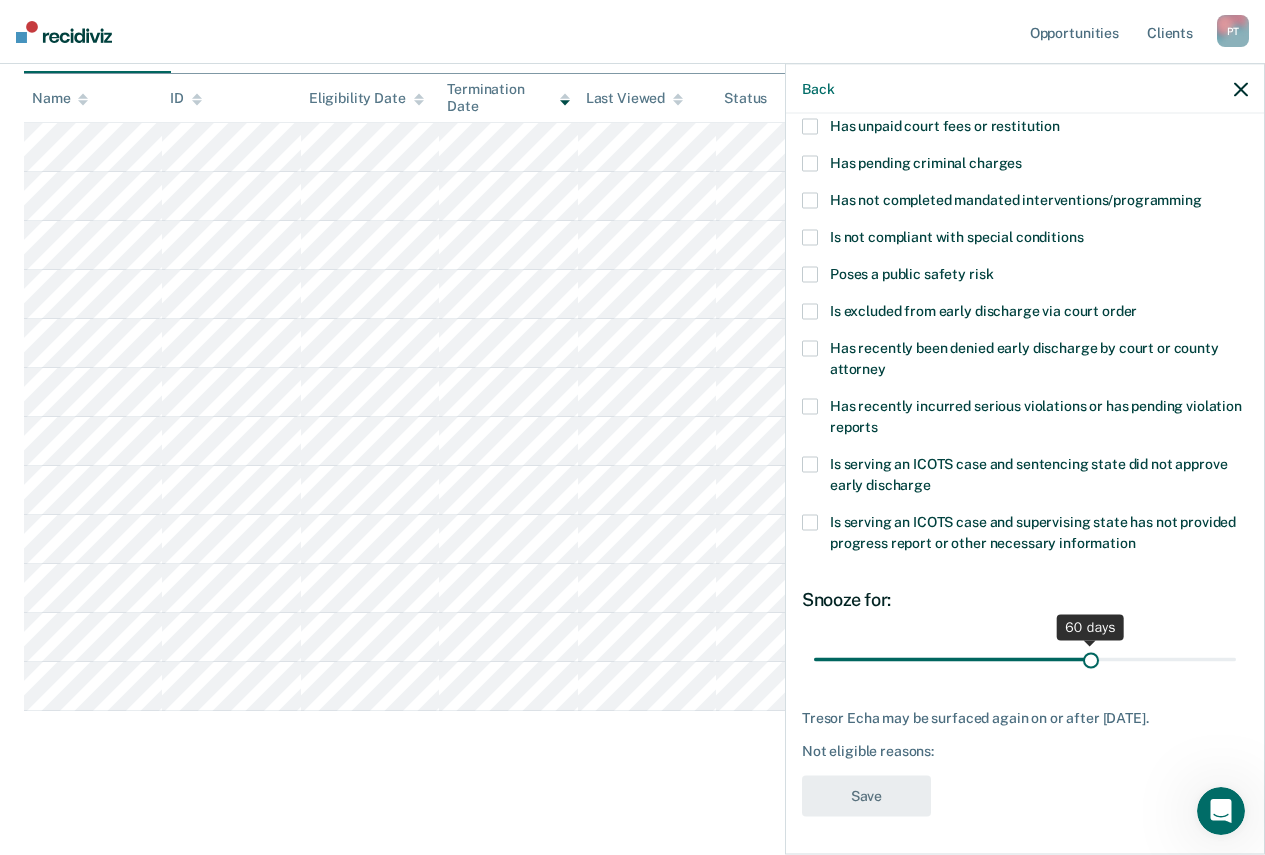 drag, startPoint x: 951, startPoint y: 655, endPoint x: 1080, endPoint y: 670, distance: 129.86917 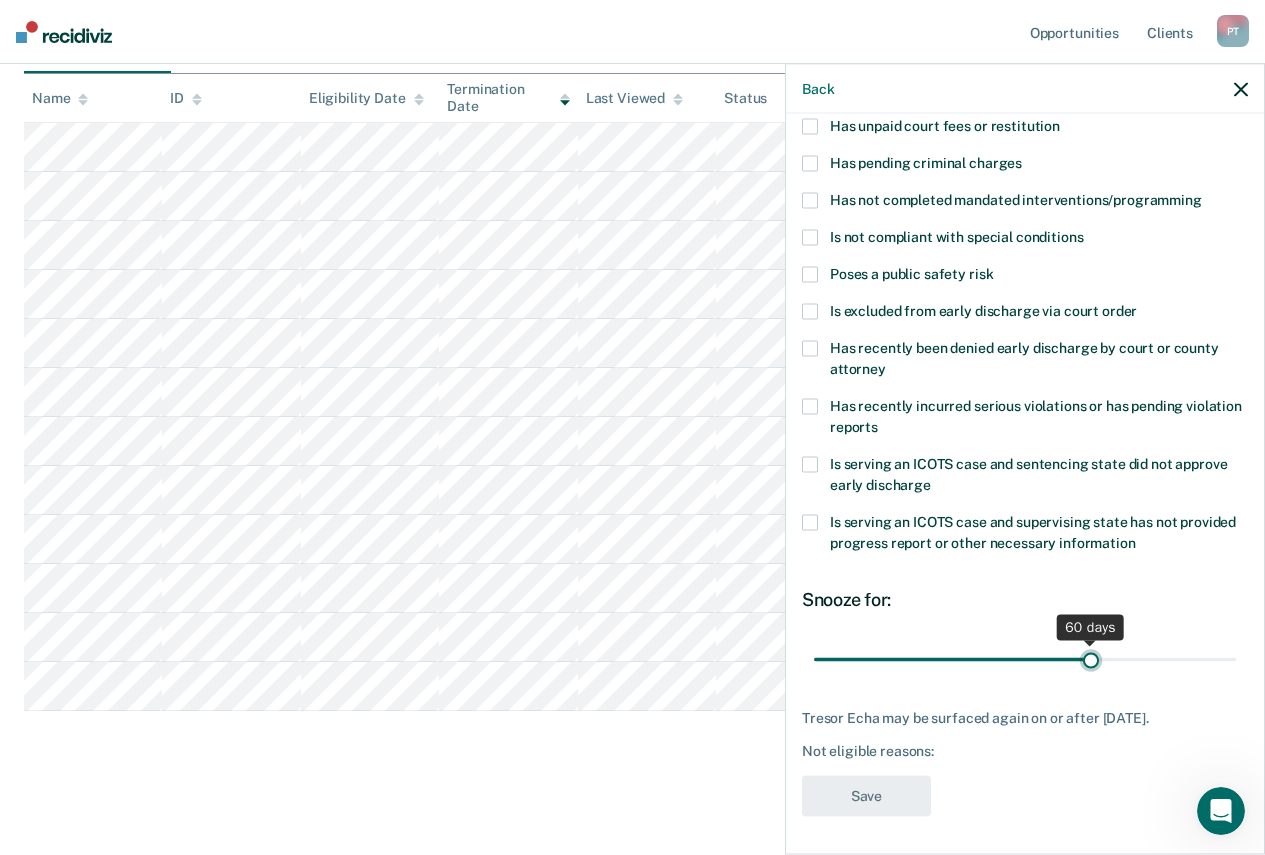 type on "60" 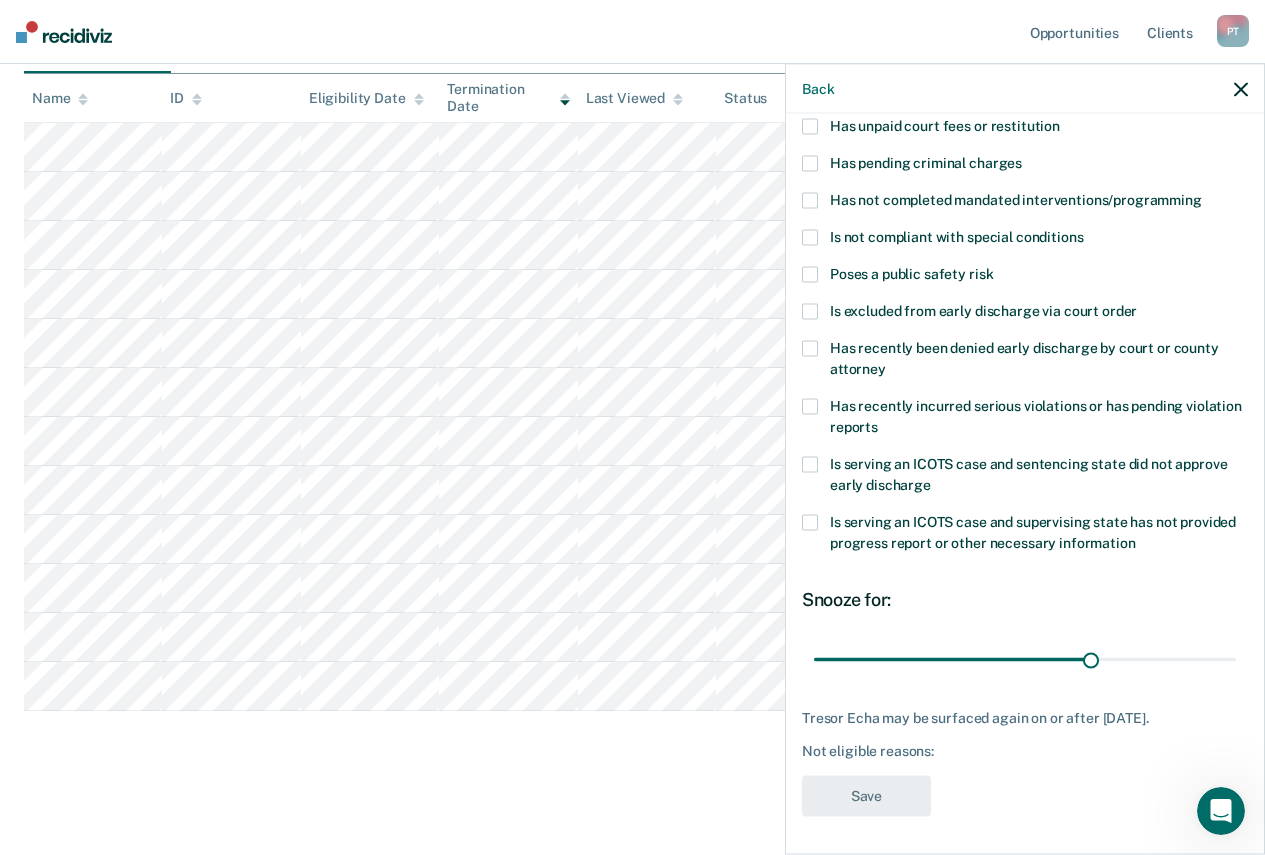click at bounding box center (810, 127) 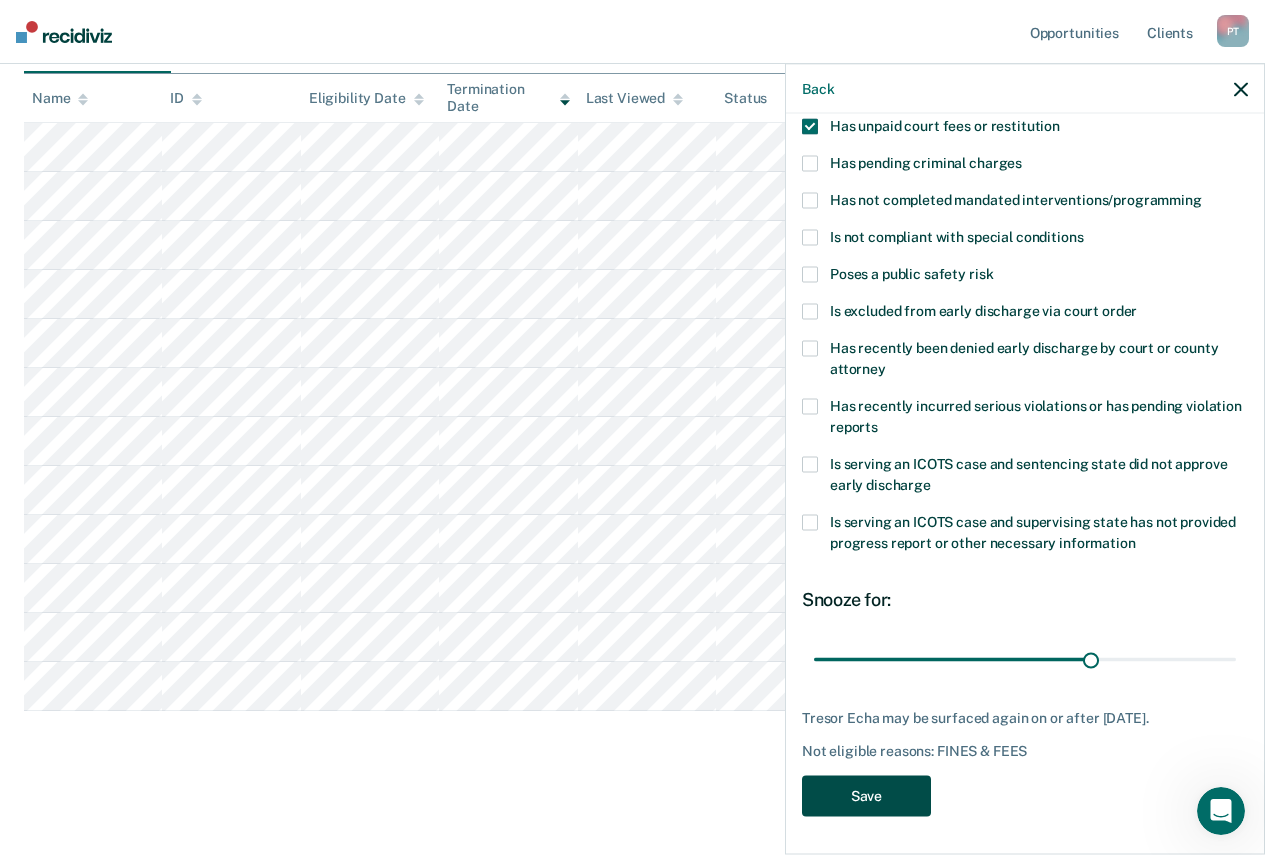 click on "Save" at bounding box center (866, 796) 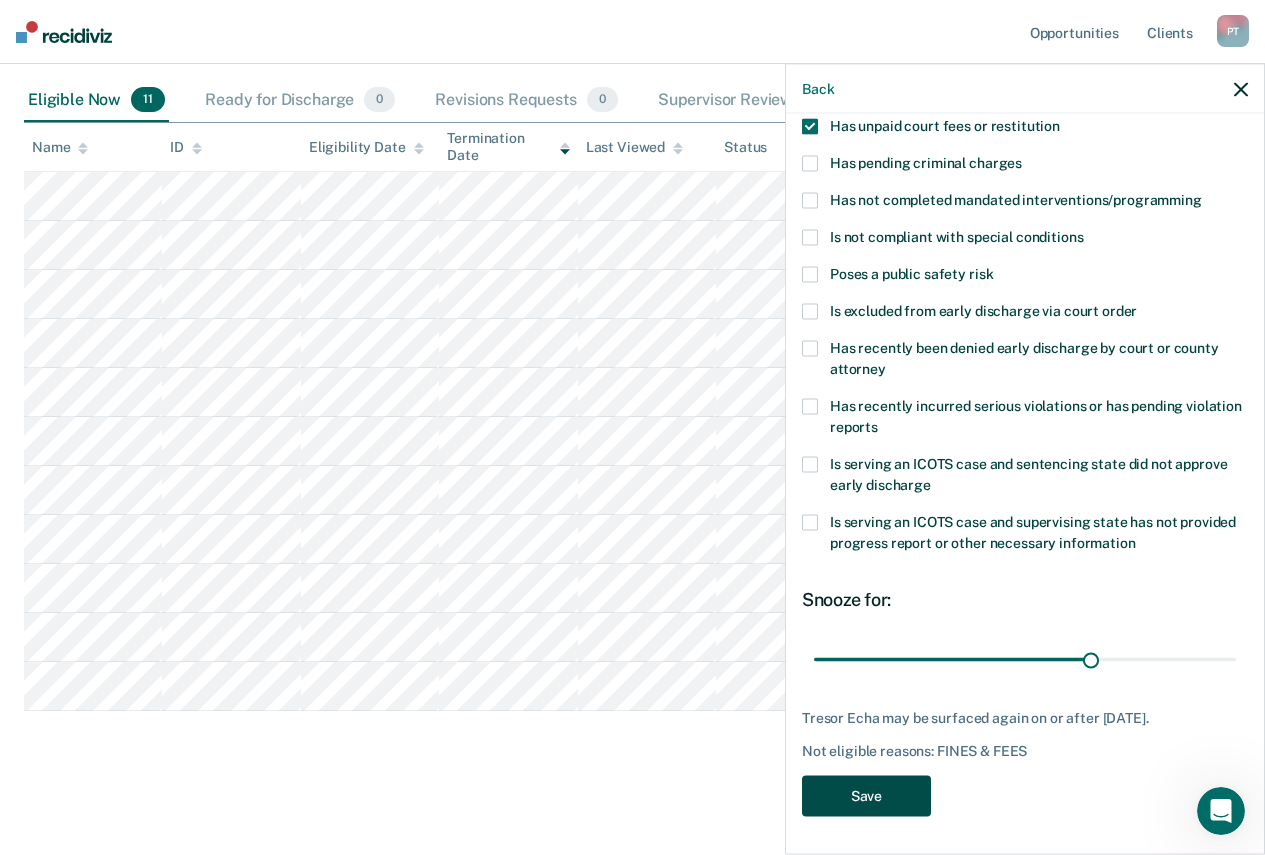 scroll, scrollTop: 204, scrollLeft: 0, axis: vertical 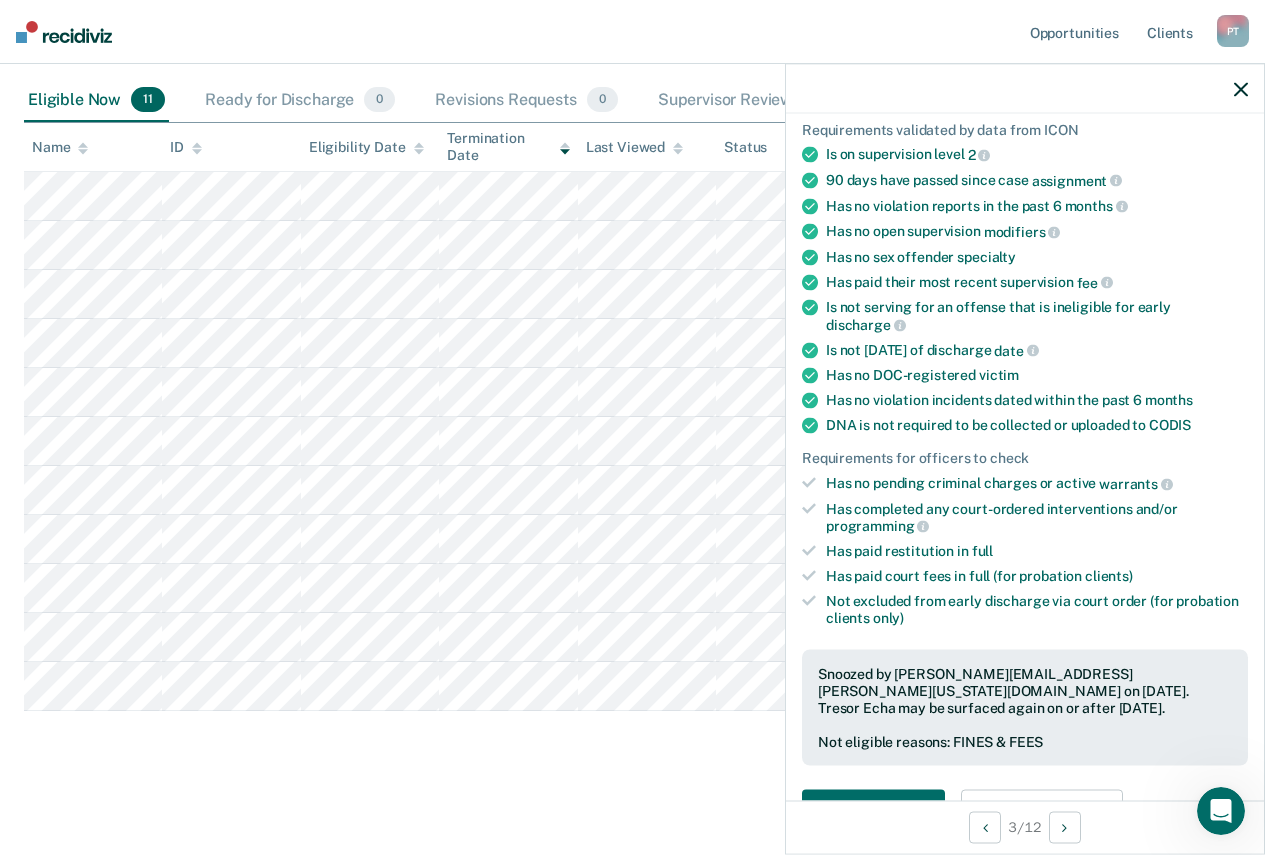 click at bounding box center (632, 441) 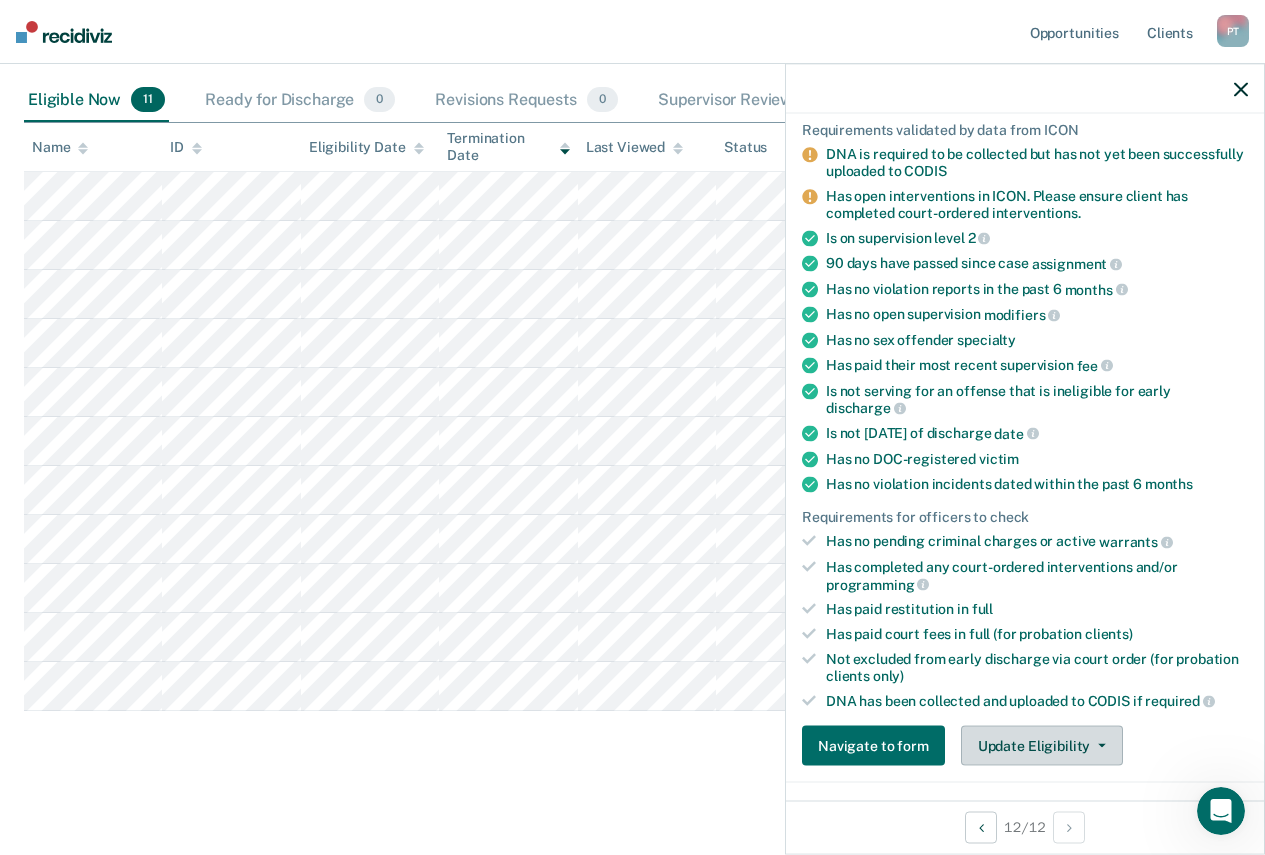 click on "Update Eligibility" at bounding box center [1042, 746] 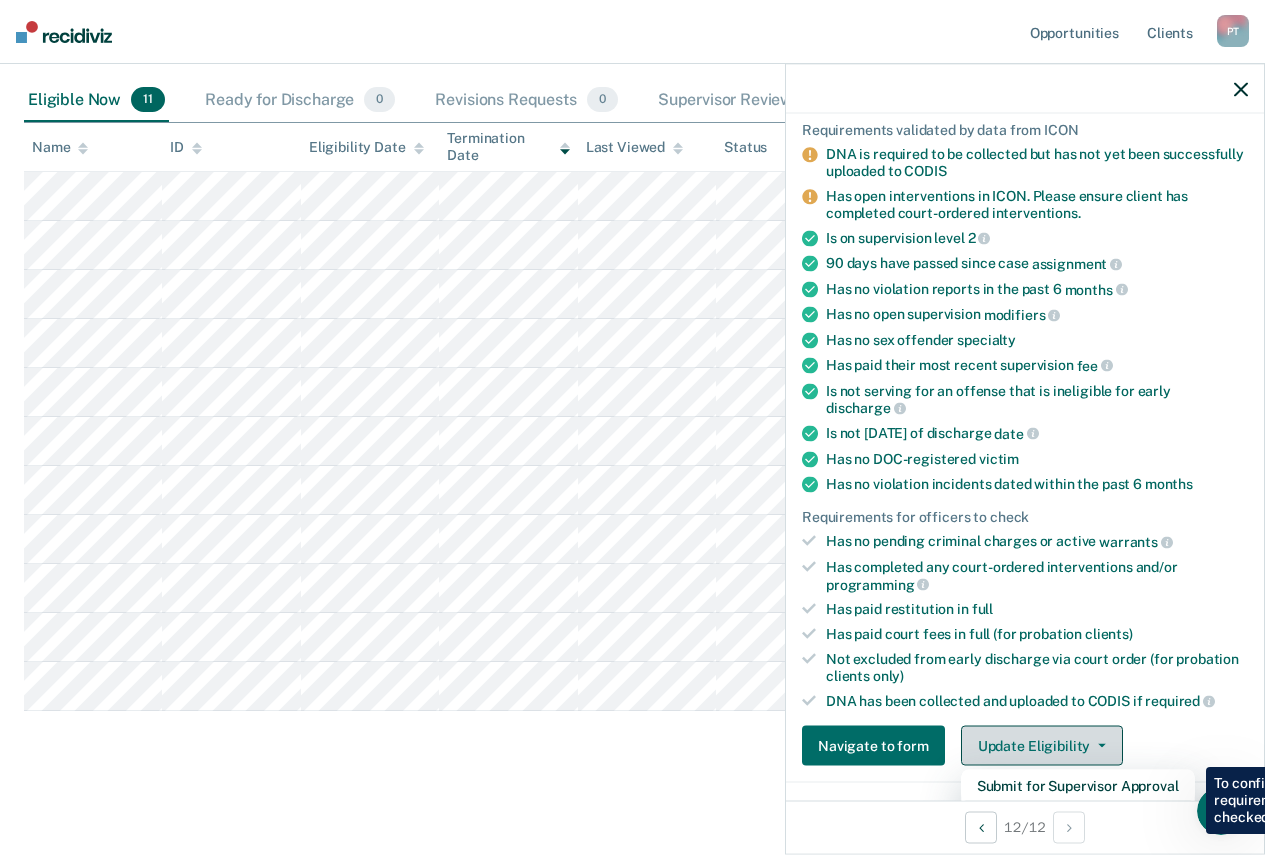 click on "Update Eligibility" at bounding box center (1042, 746) 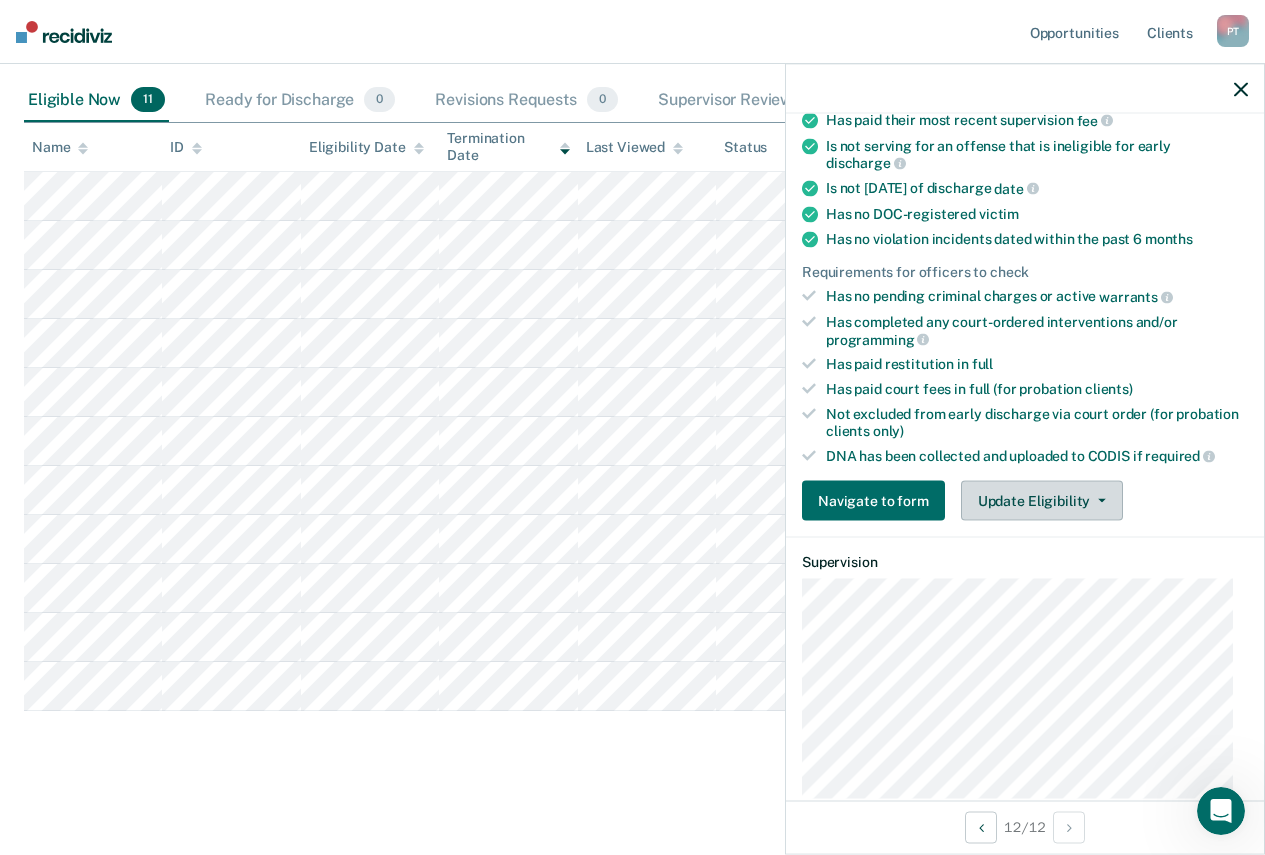 scroll, scrollTop: 448, scrollLeft: 0, axis: vertical 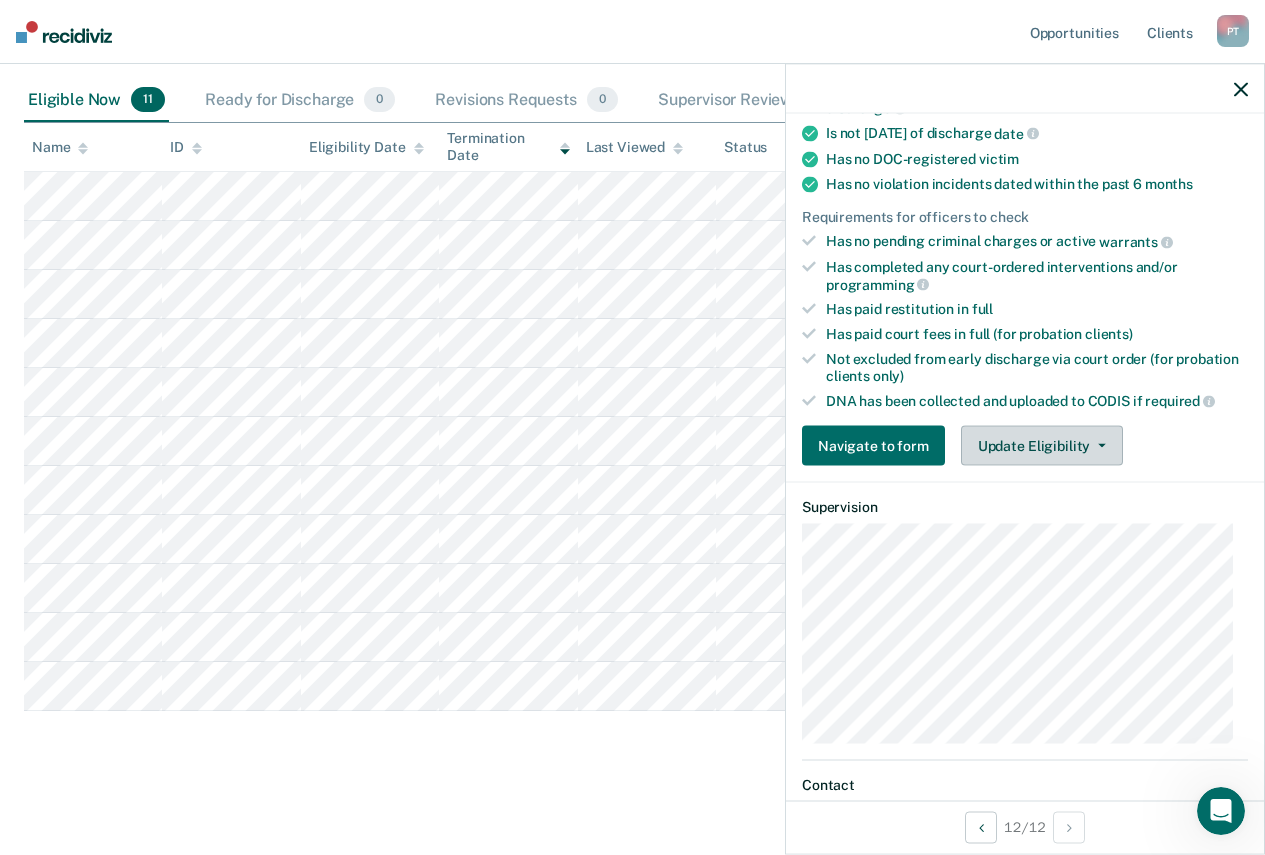 click at bounding box center (1098, 446) 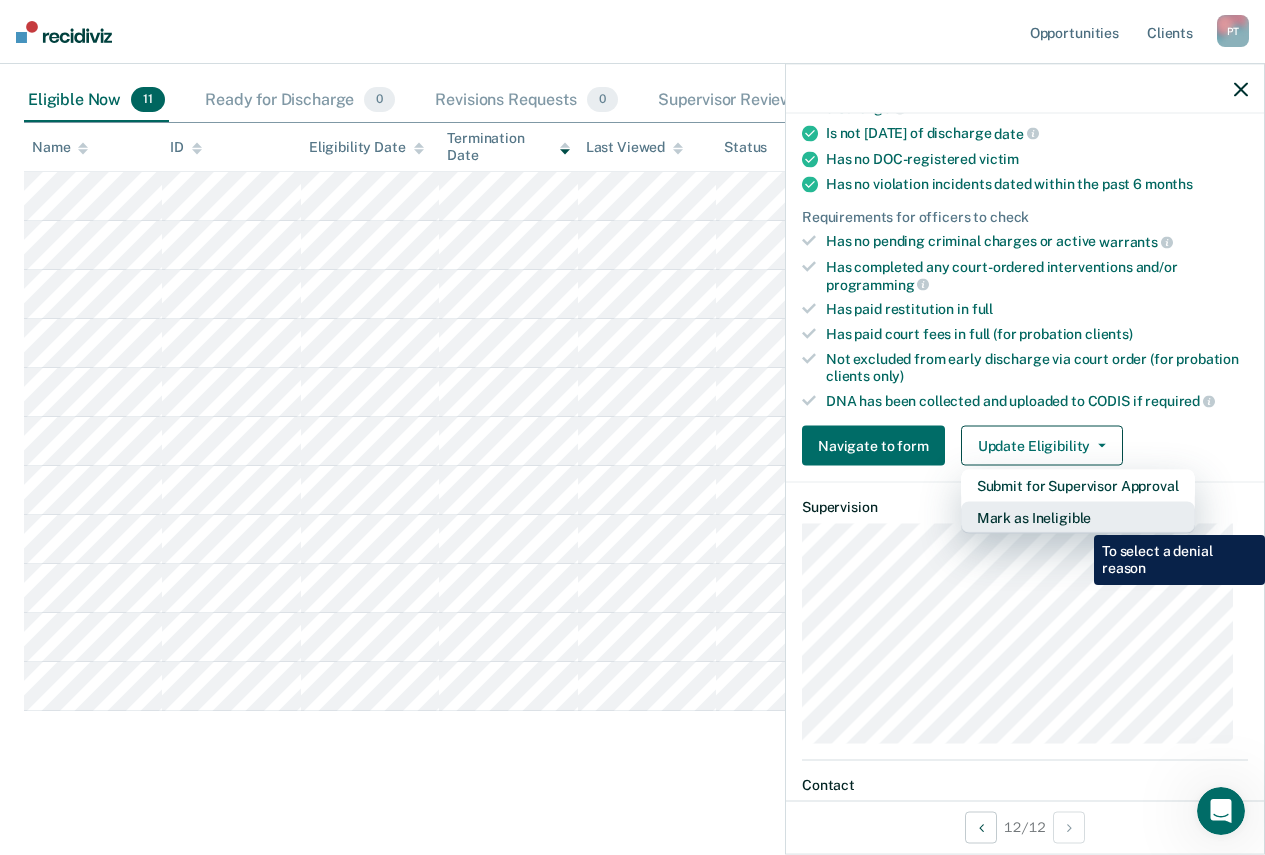 click on "Mark as Ineligible" at bounding box center (1078, 518) 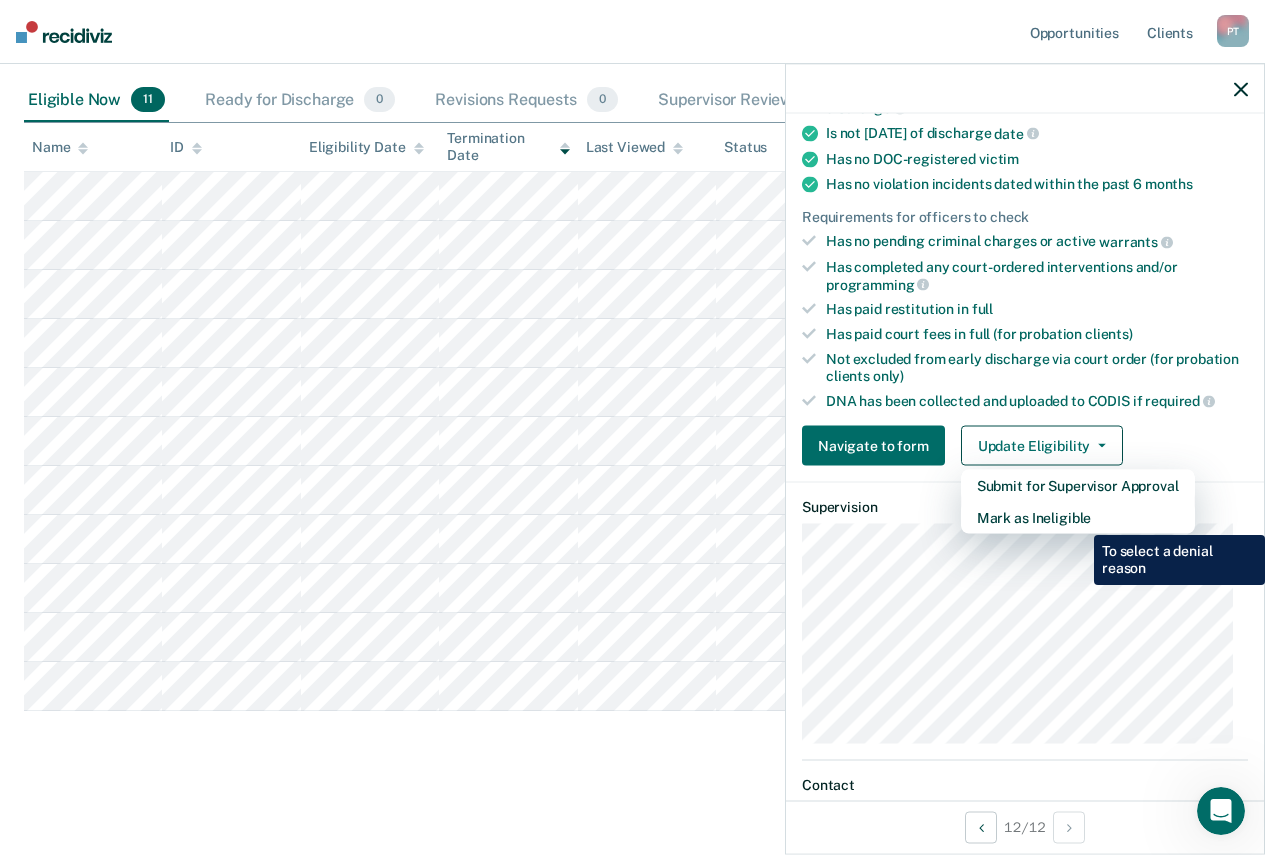 scroll, scrollTop: 148, scrollLeft: 0, axis: vertical 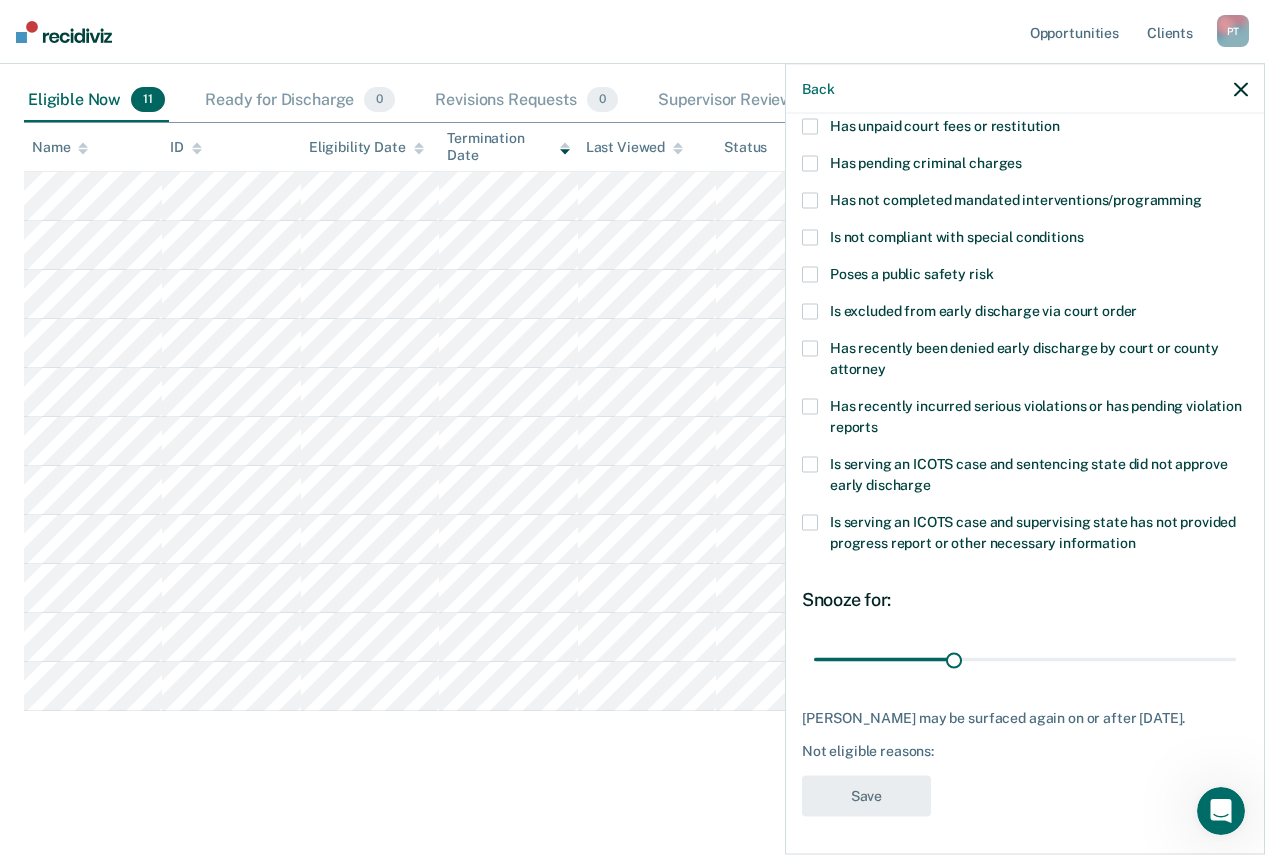click at bounding box center [810, 201] 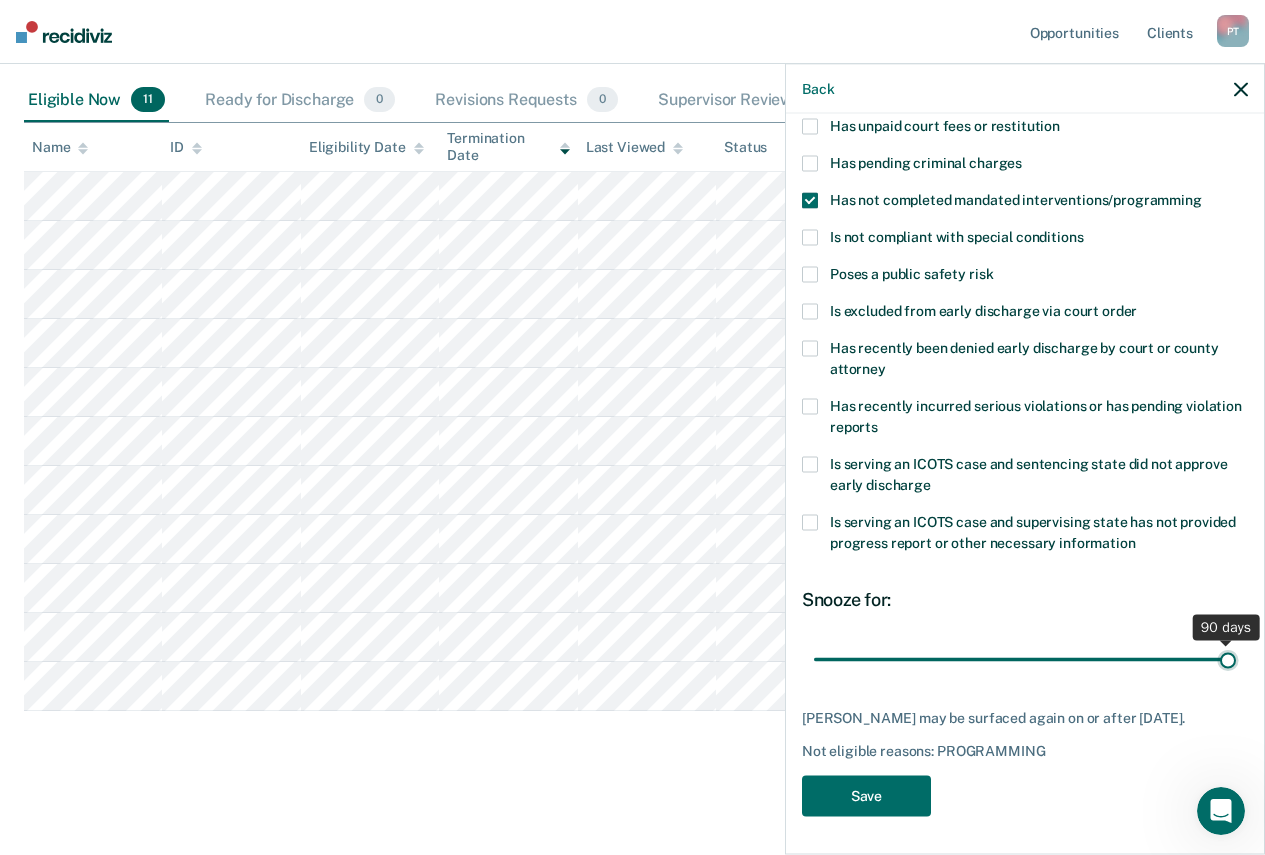 drag, startPoint x: 947, startPoint y: 658, endPoint x: 1245, endPoint y: 664, distance: 298.0604 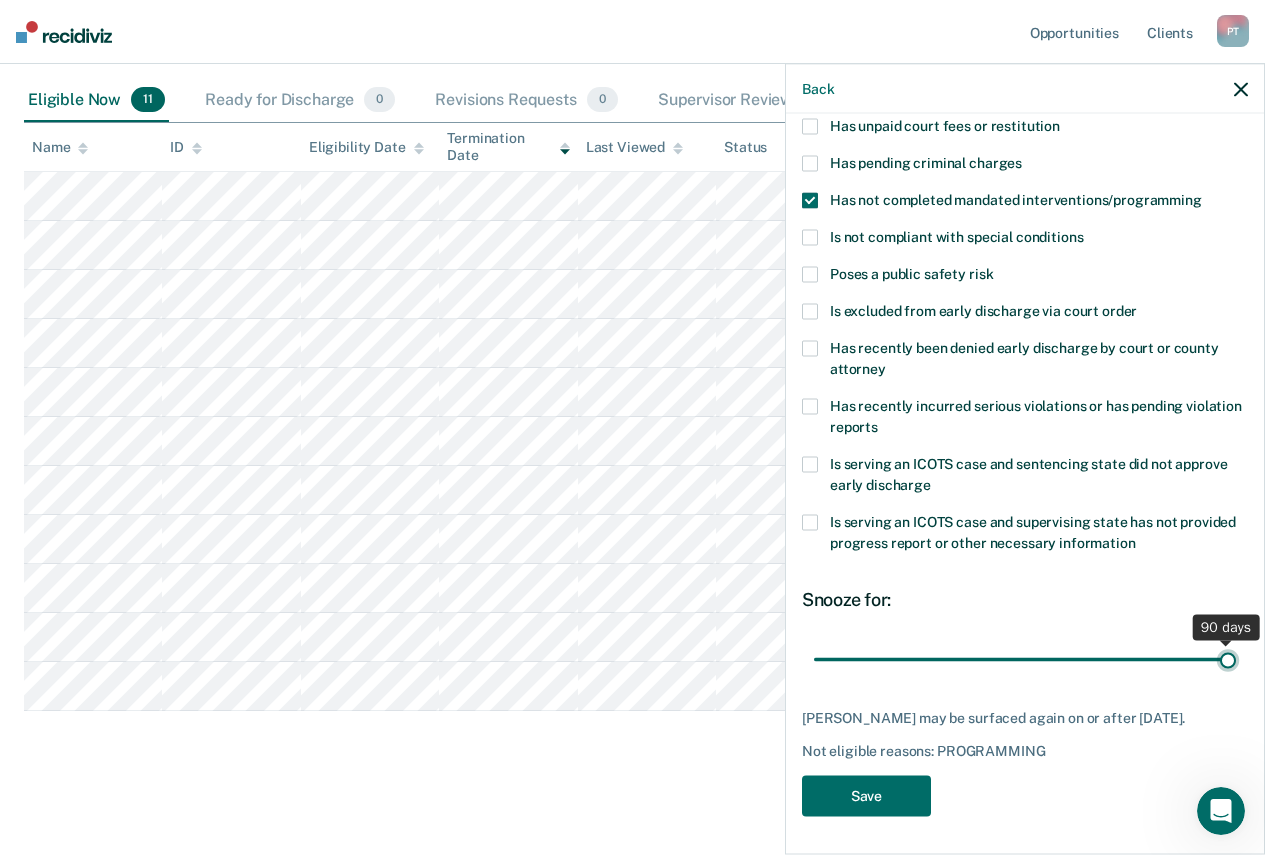 type on "90" 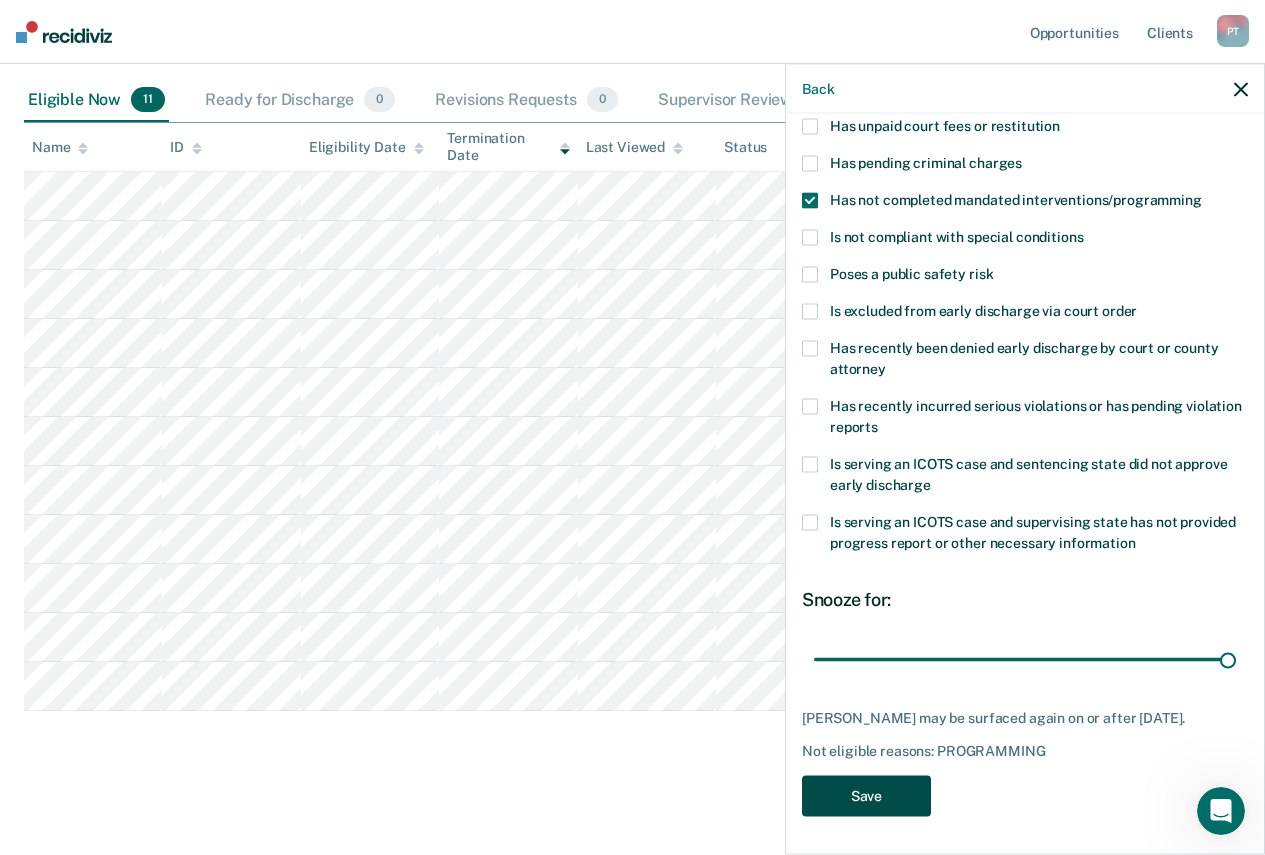 click on "Save" at bounding box center [866, 796] 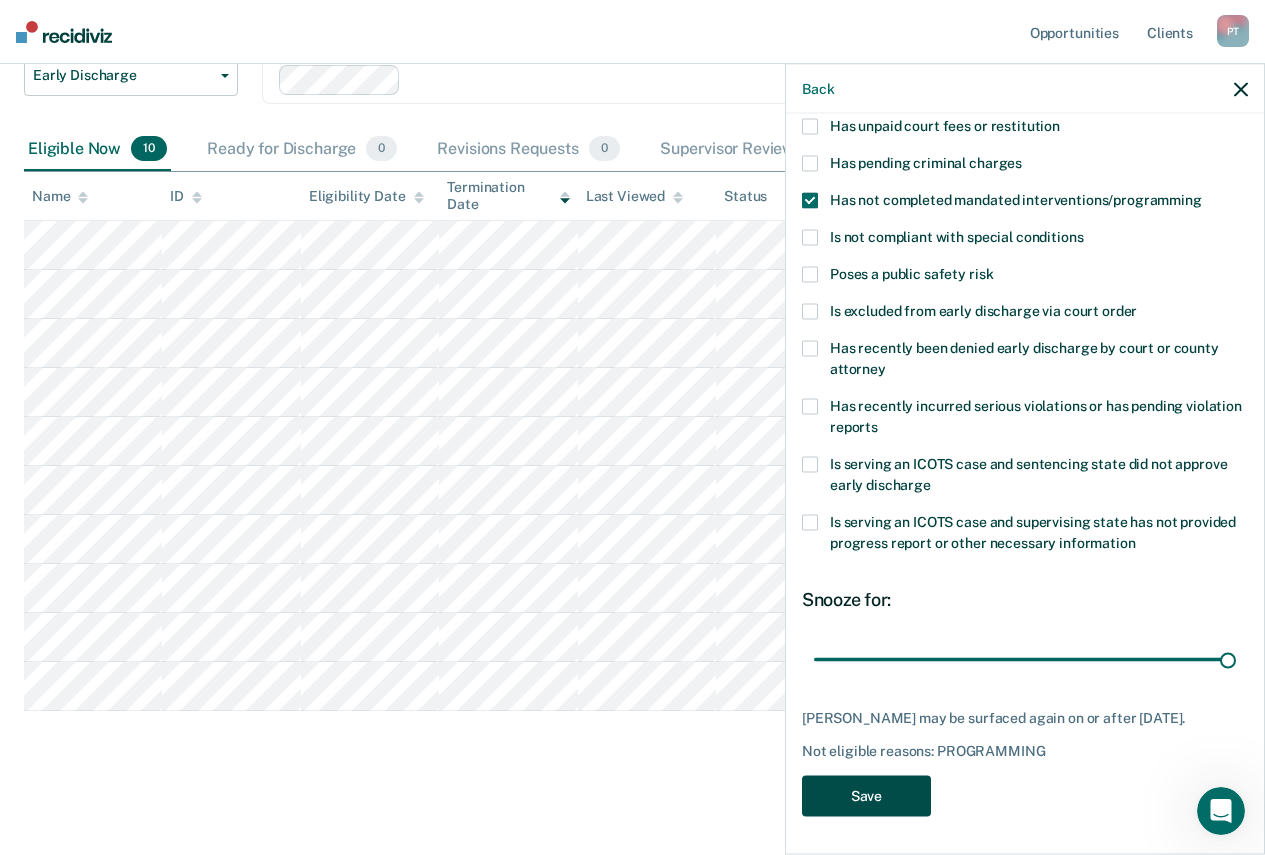 scroll, scrollTop: 155, scrollLeft: 0, axis: vertical 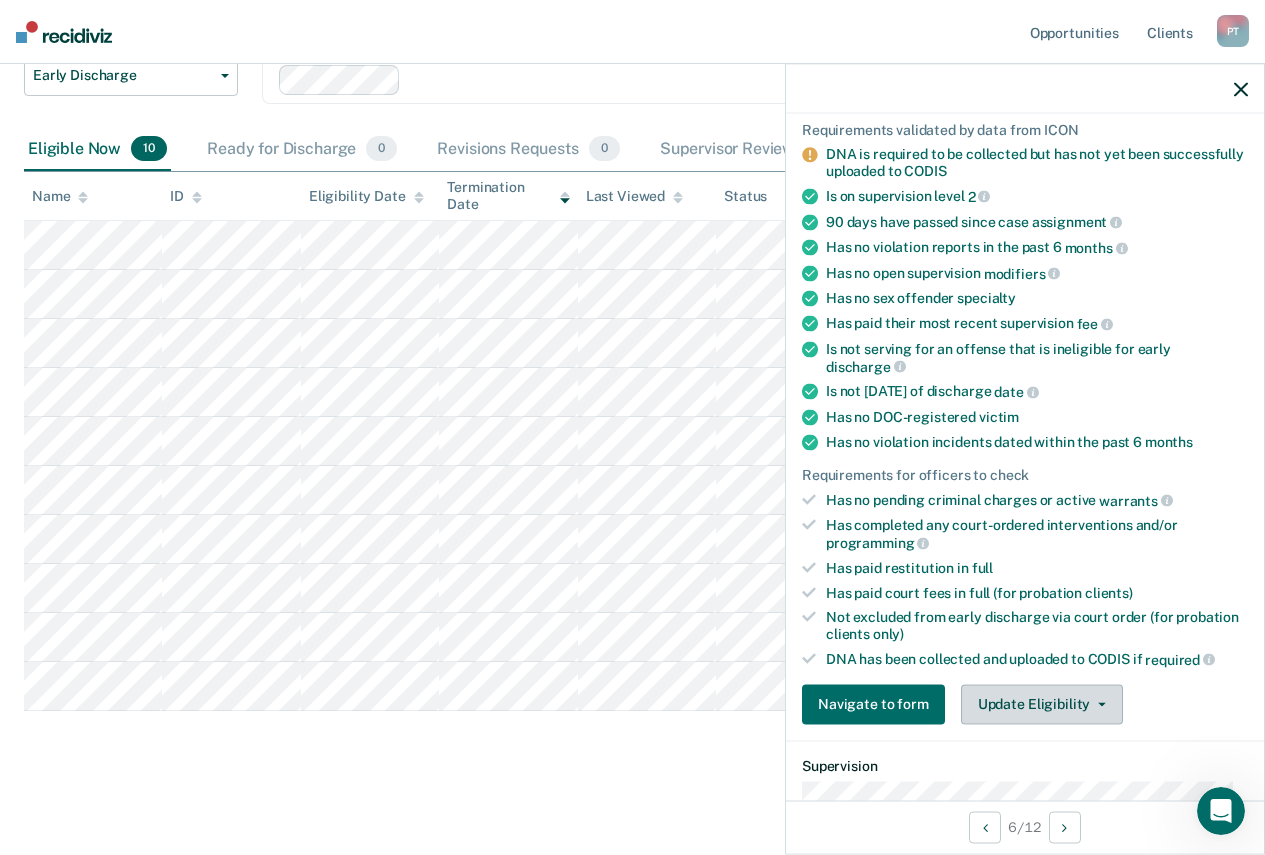 click on "Update Eligibility" at bounding box center (1042, 704) 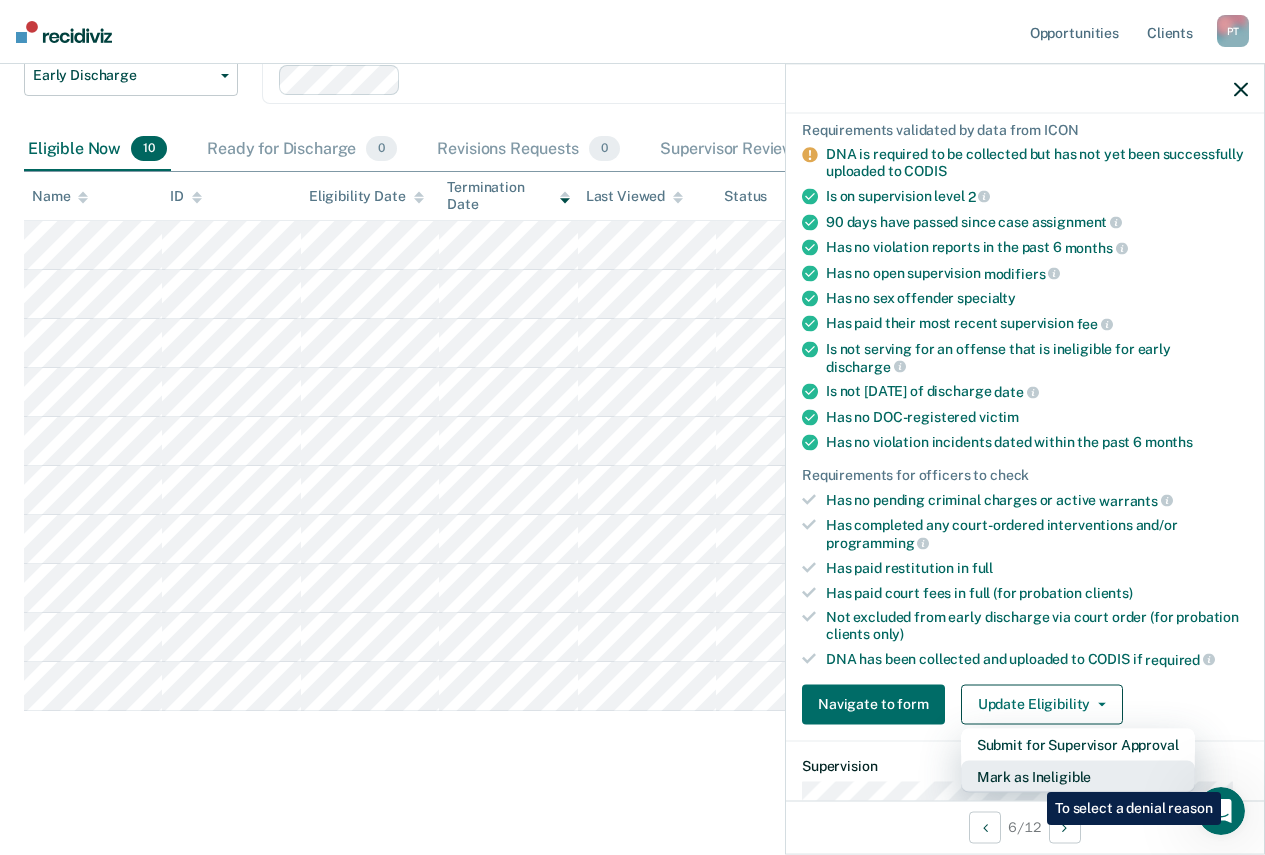click on "Mark as Ineligible" at bounding box center (1078, 776) 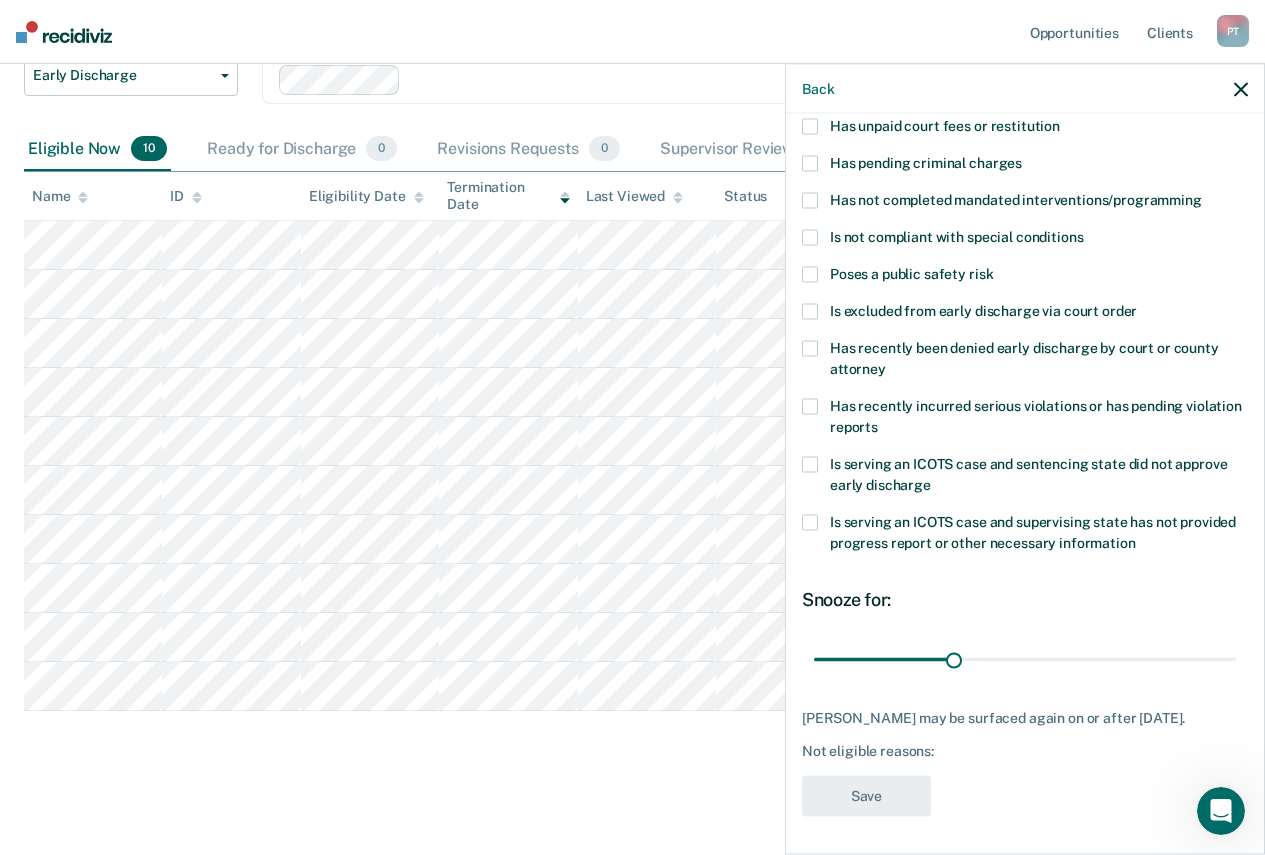 click at bounding box center [810, 201] 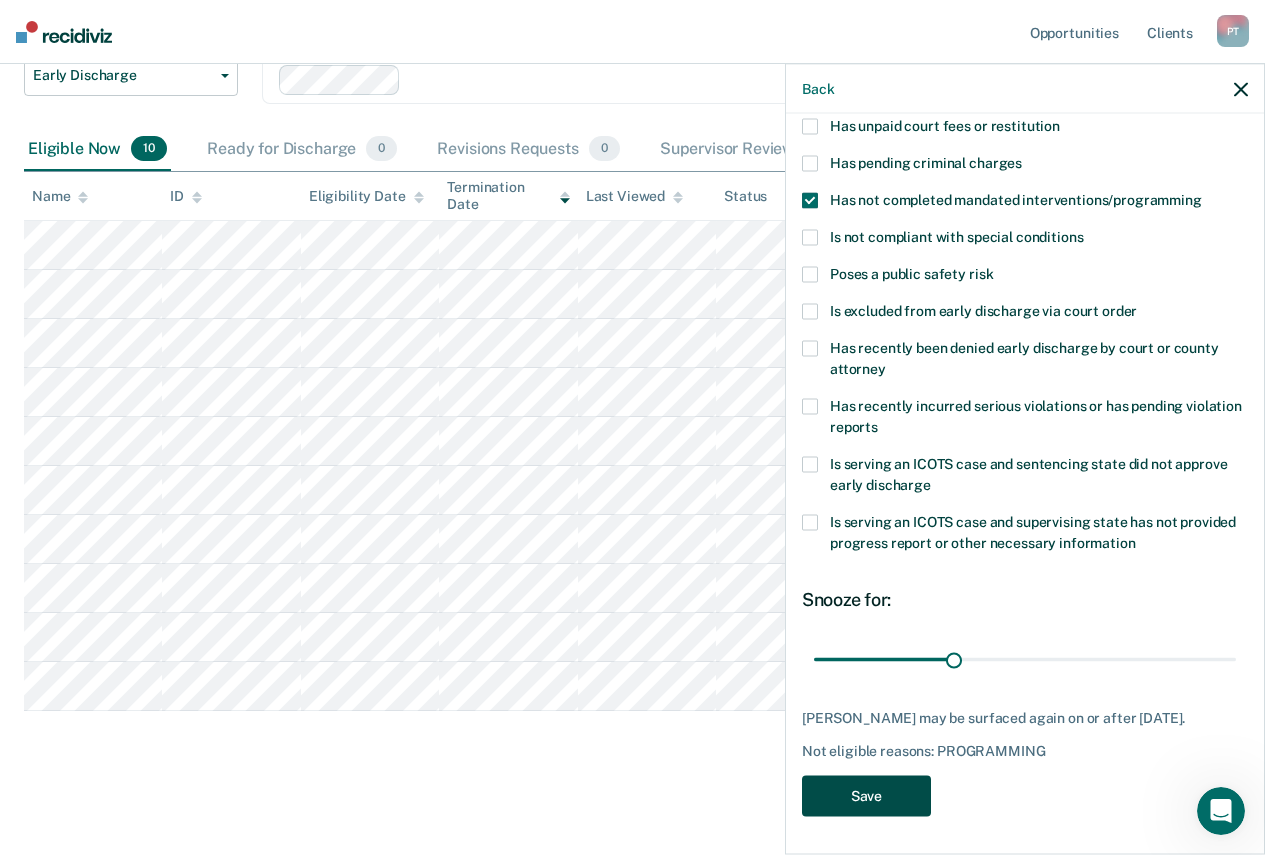 click on "Save" at bounding box center (866, 796) 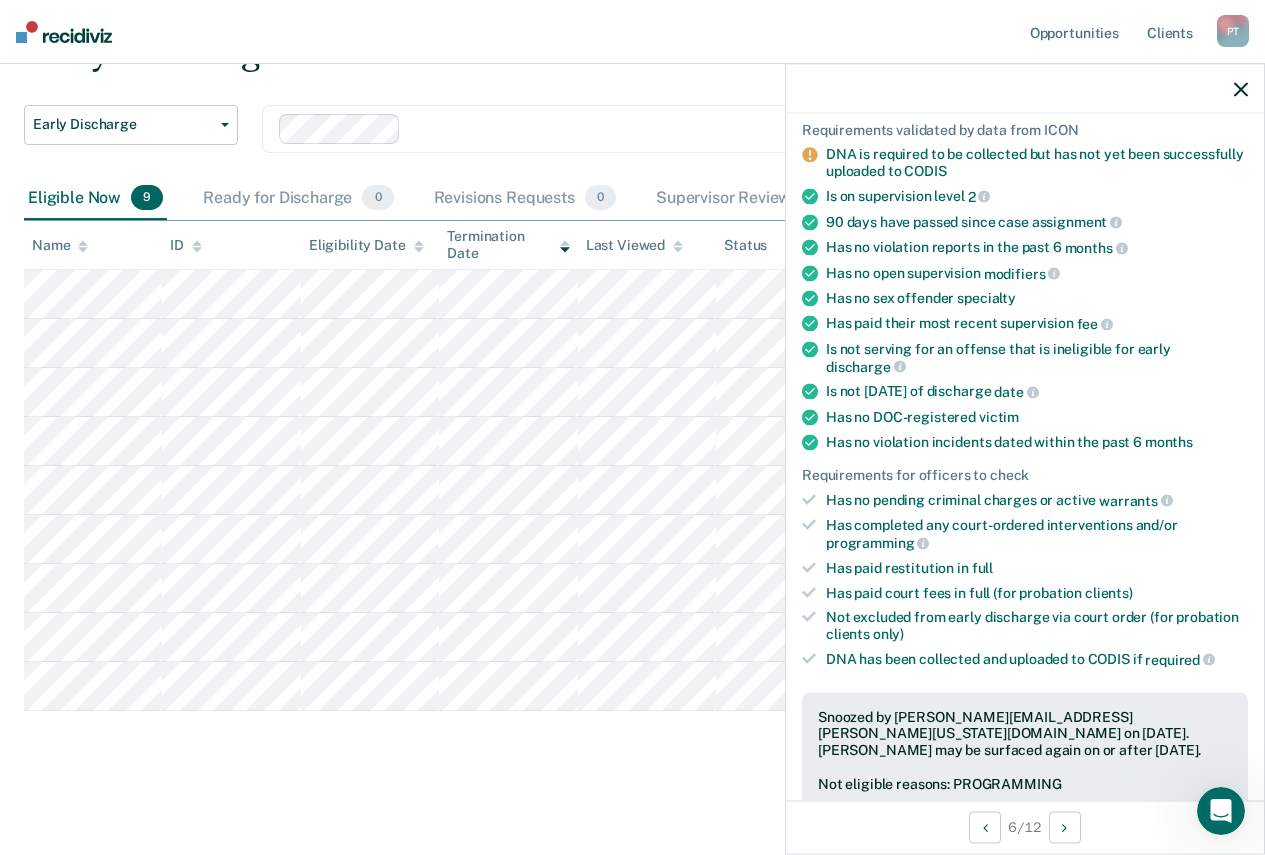scroll, scrollTop: 6, scrollLeft: 0, axis: vertical 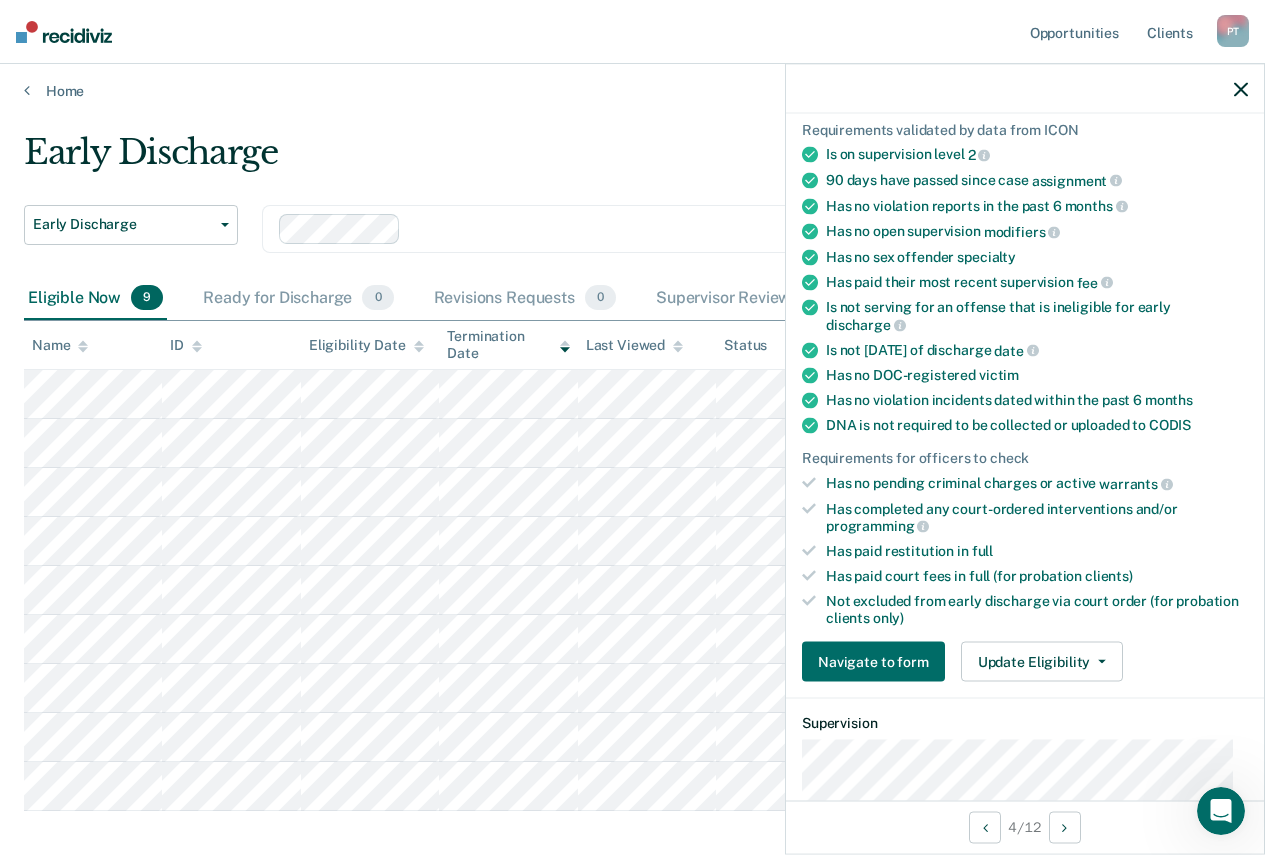 click 